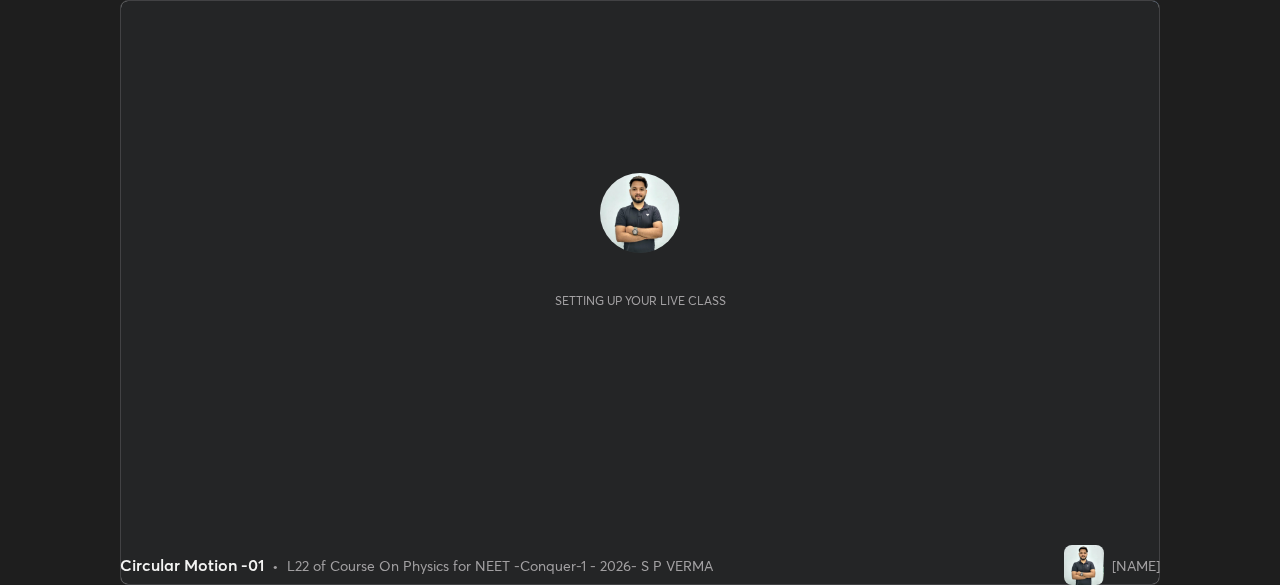 scroll, scrollTop: 0, scrollLeft: 0, axis: both 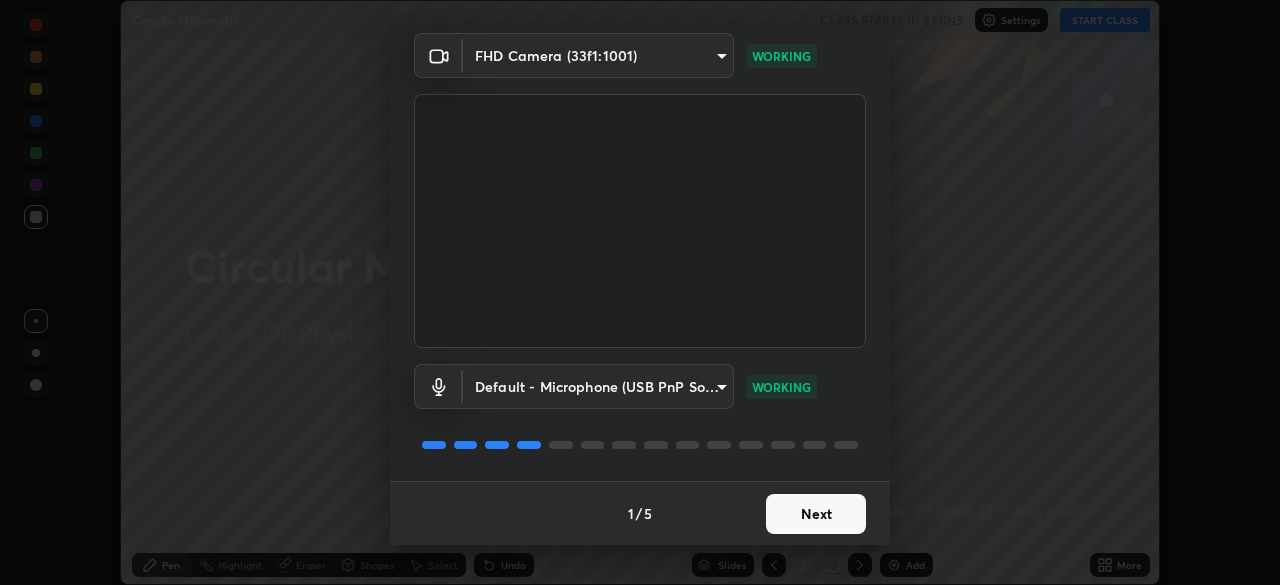 click on "Next" at bounding box center (816, 514) 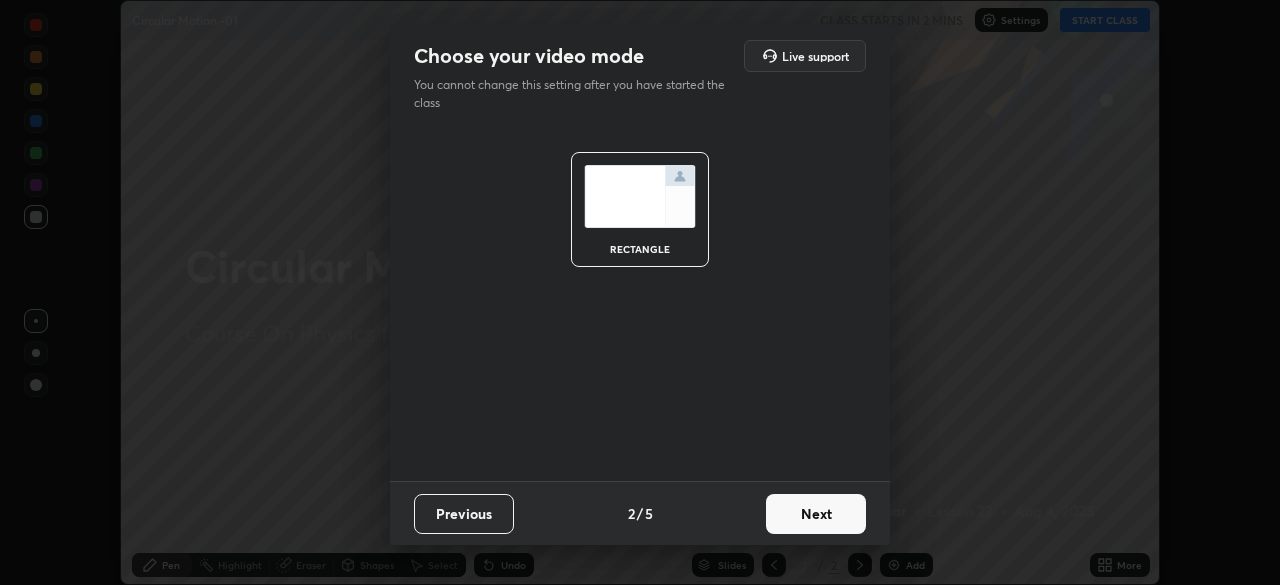 click on "Next" at bounding box center [816, 514] 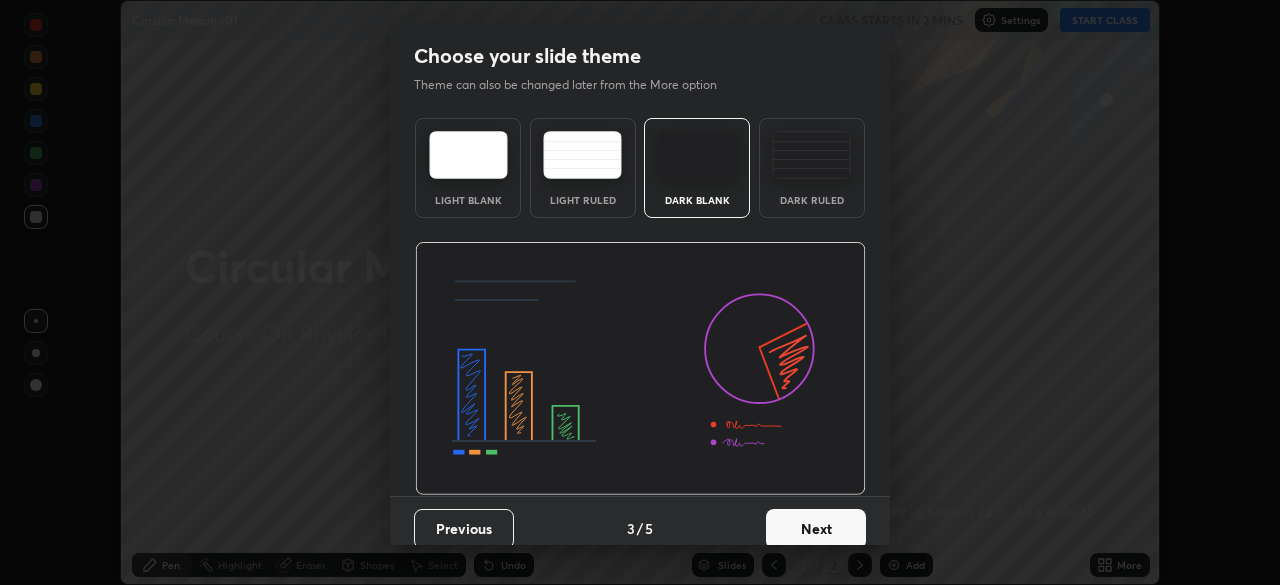 click on "Next" at bounding box center [816, 529] 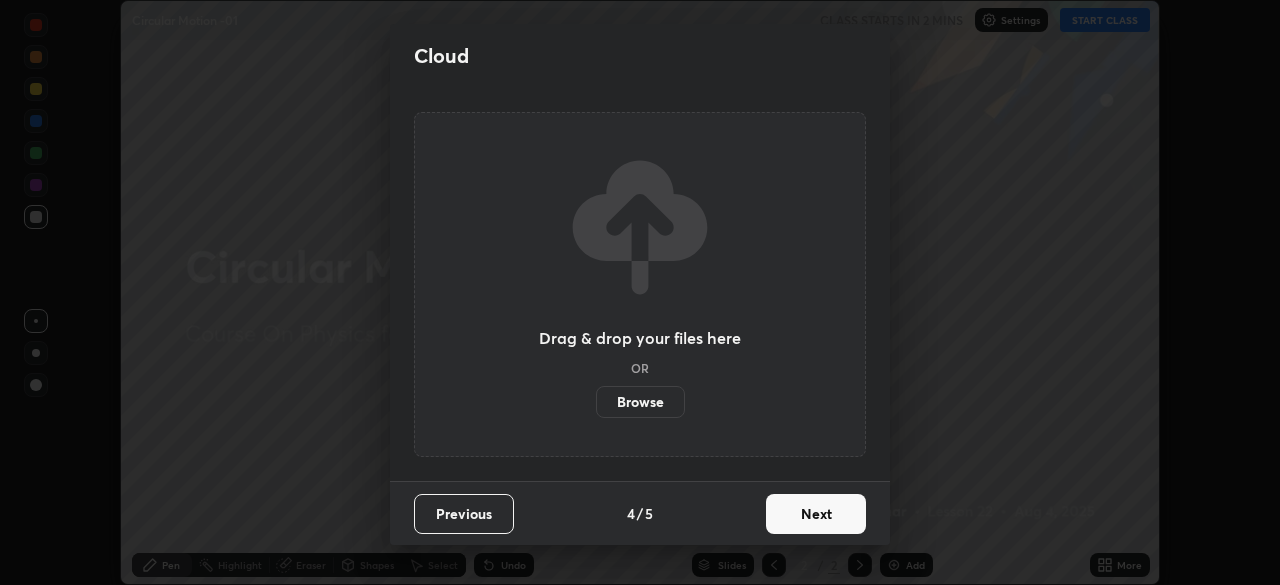 click on "Next" at bounding box center (816, 514) 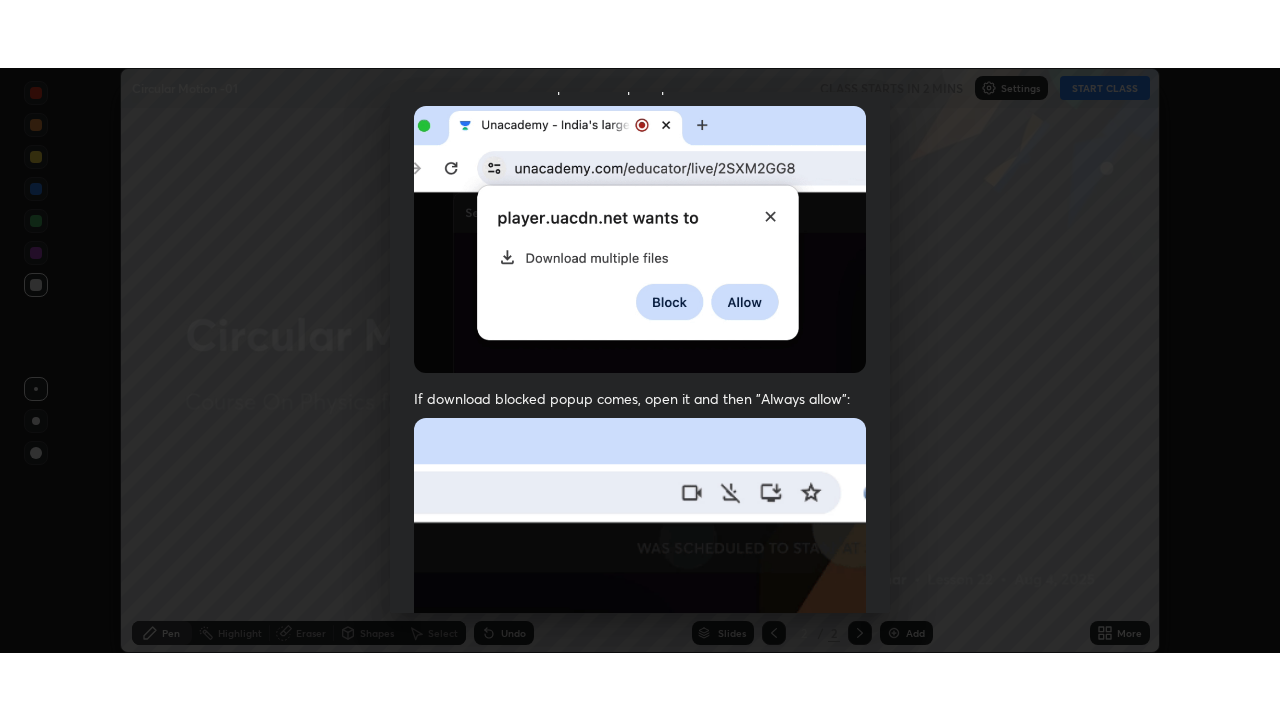 scroll, scrollTop: 479, scrollLeft: 0, axis: vertical 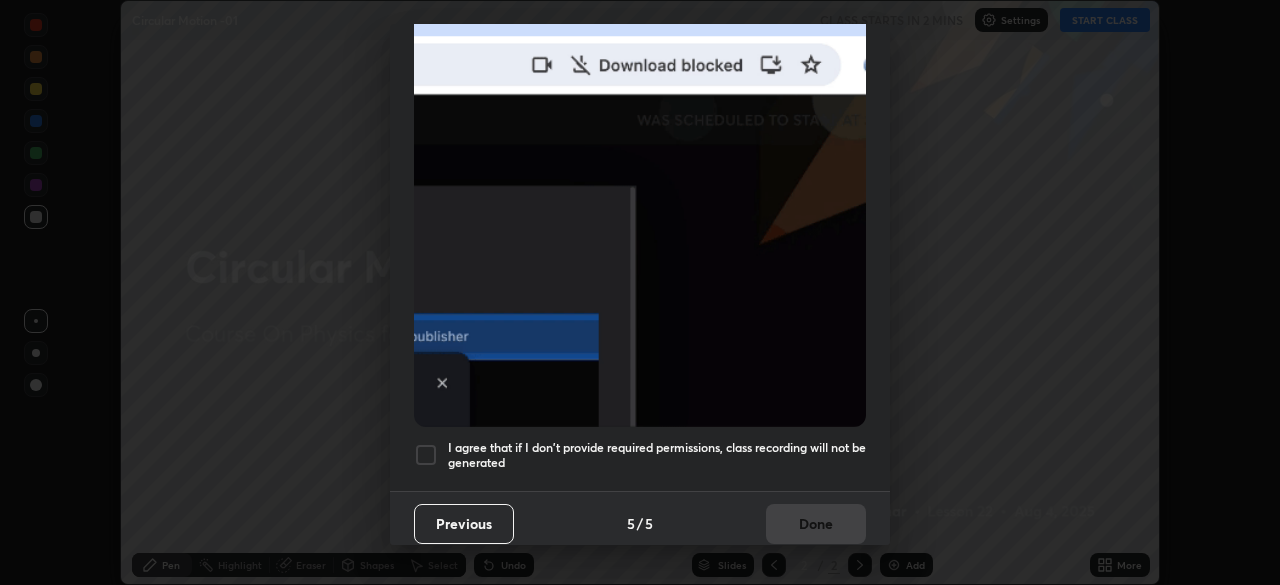 click at bounding box center [426, 455] 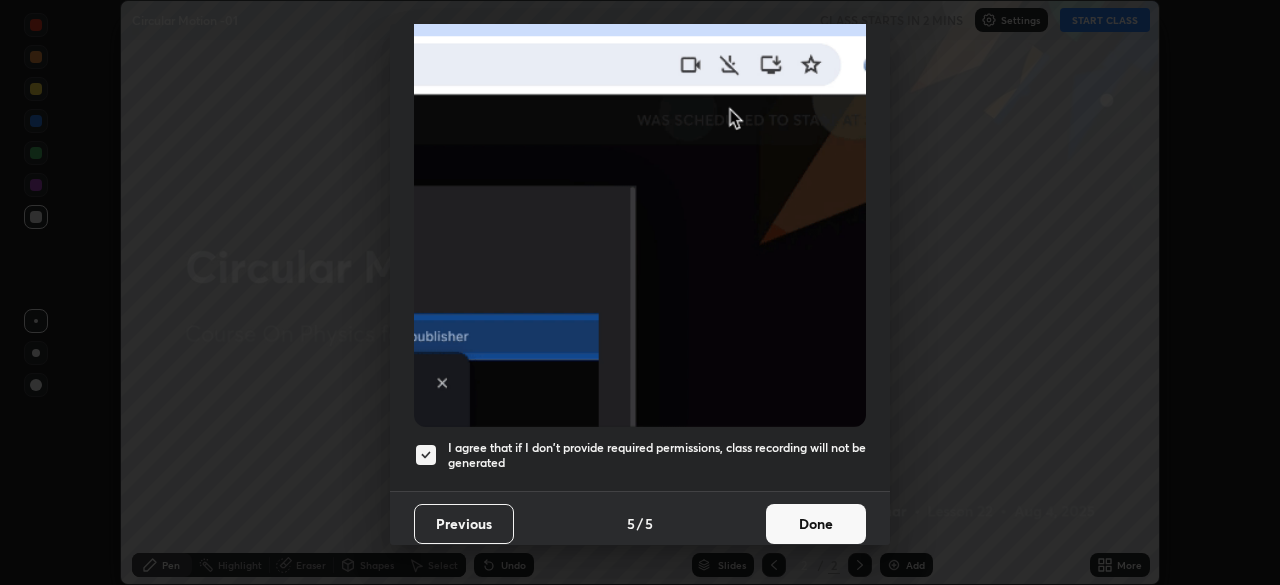 click on "Done" at bounding box center (816, 524) 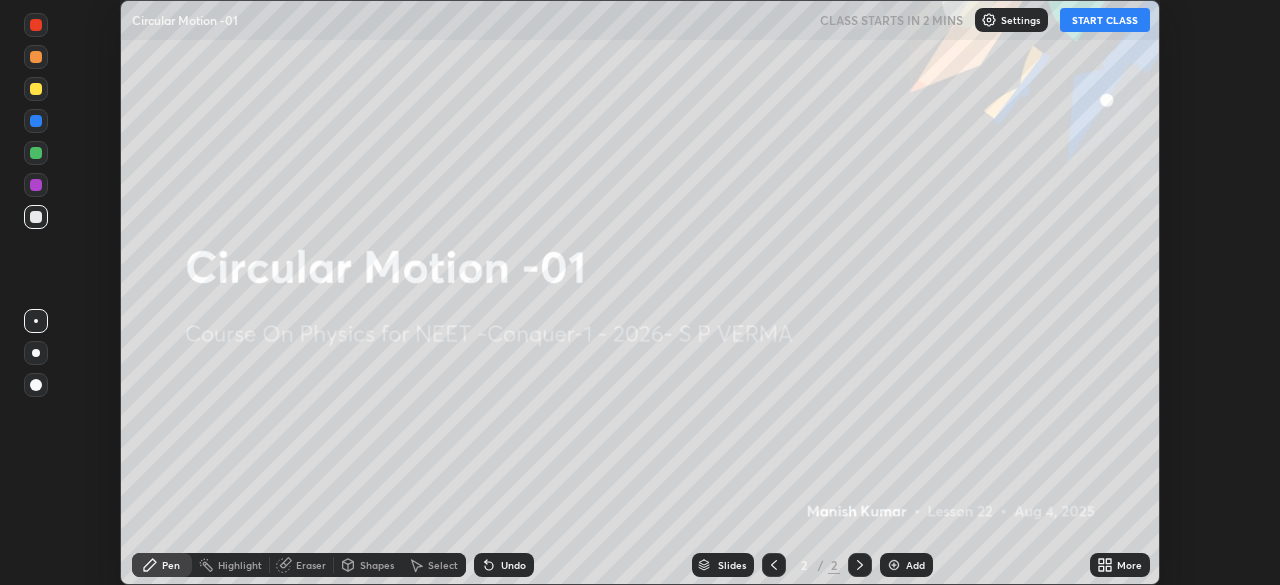 click 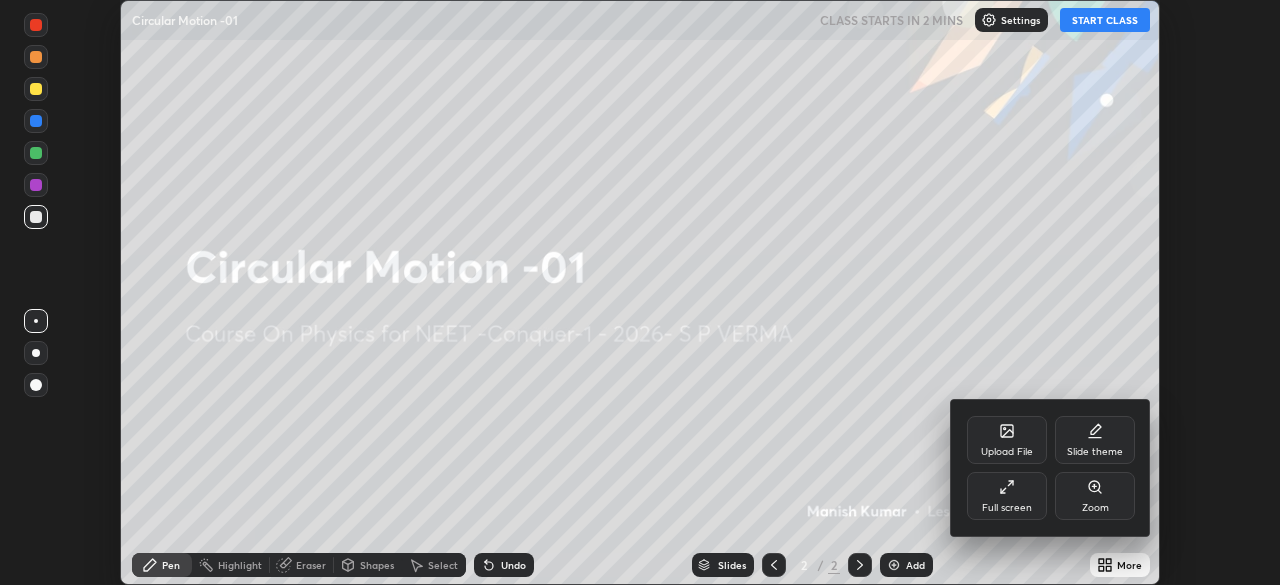 click on "Full screen" at bounding box center [1007, 496] 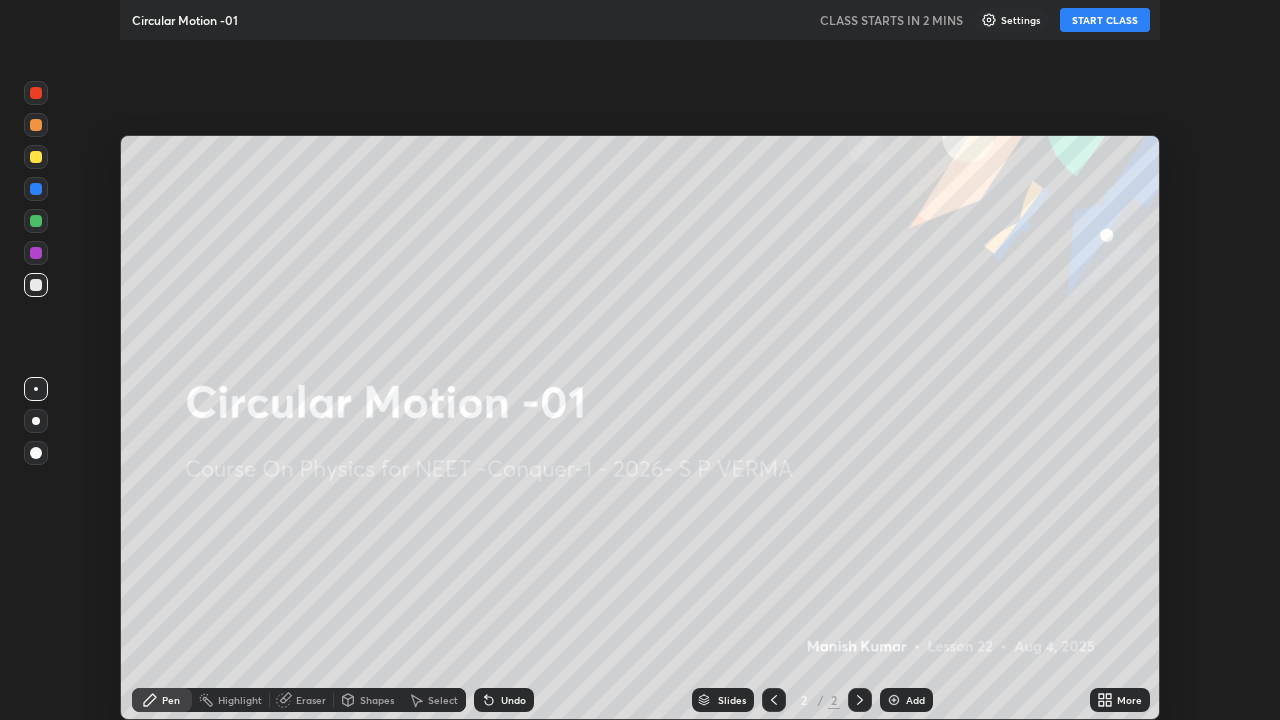 scroll, scrollTop: 99280, scrollLeft: 98720, axis: both 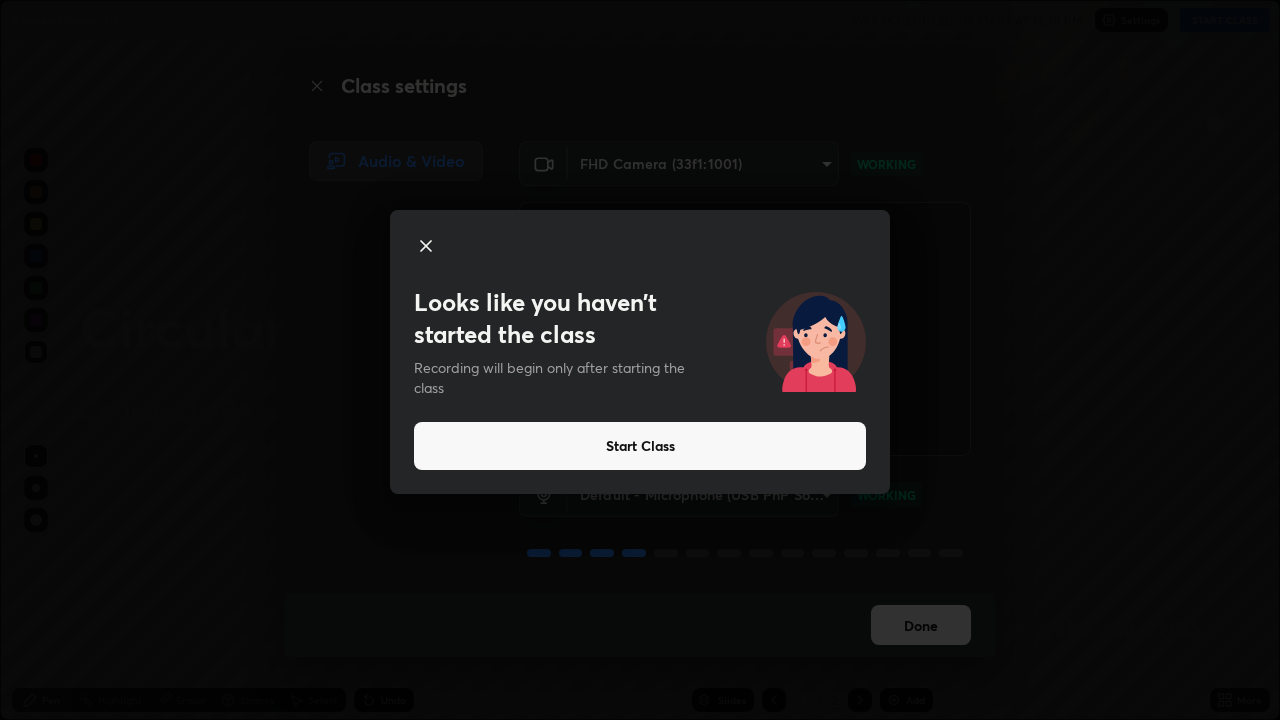 click on "Start Class" at bounding box center [640, 446] 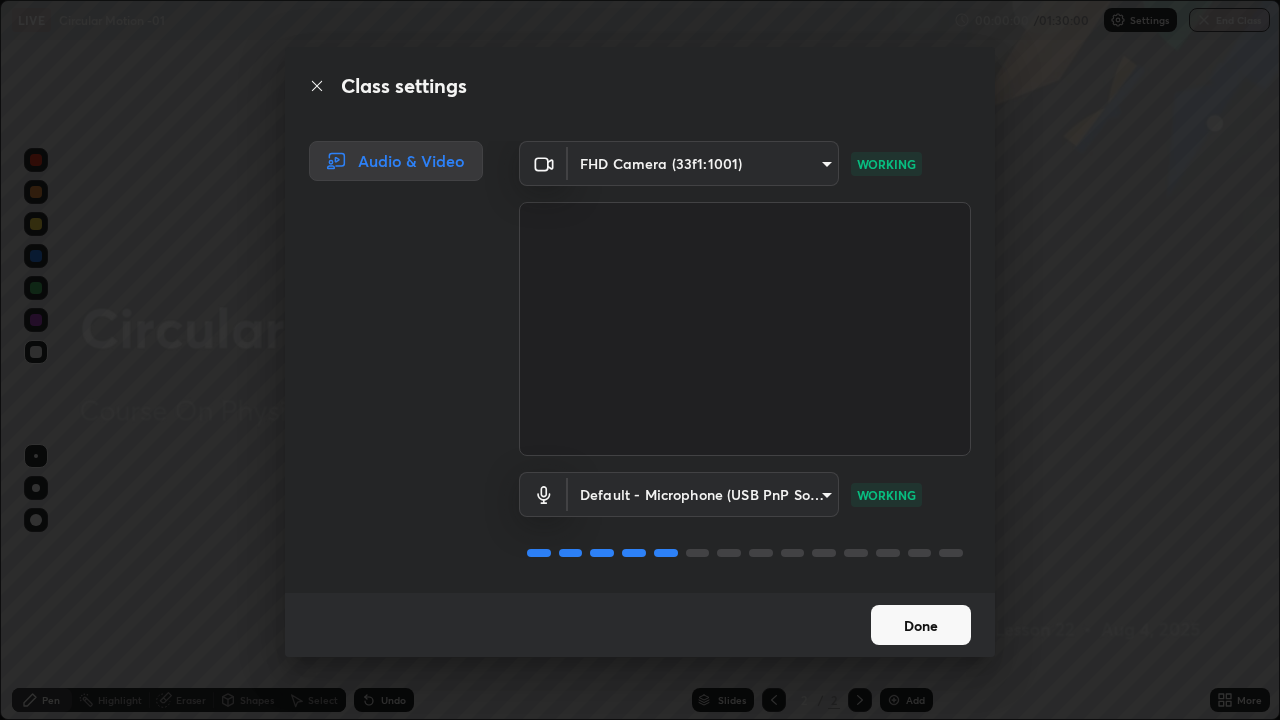 click on "Done" at bounding box center (921, 625) 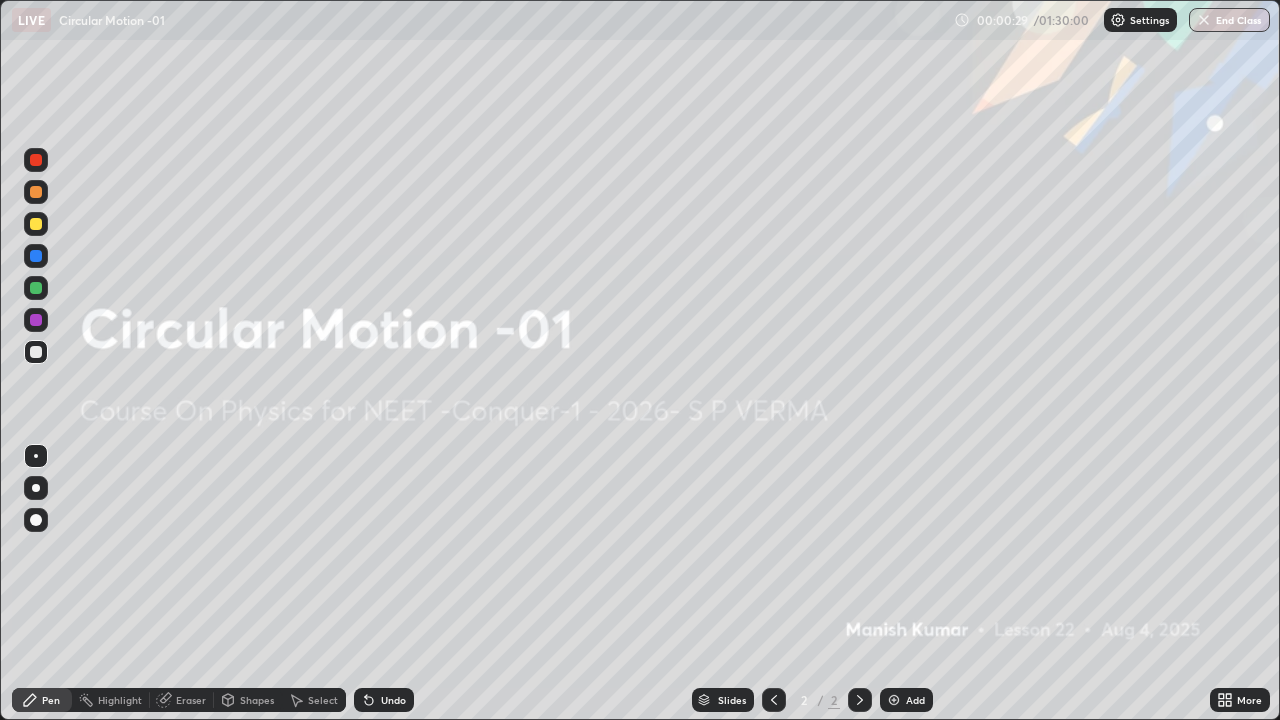 click 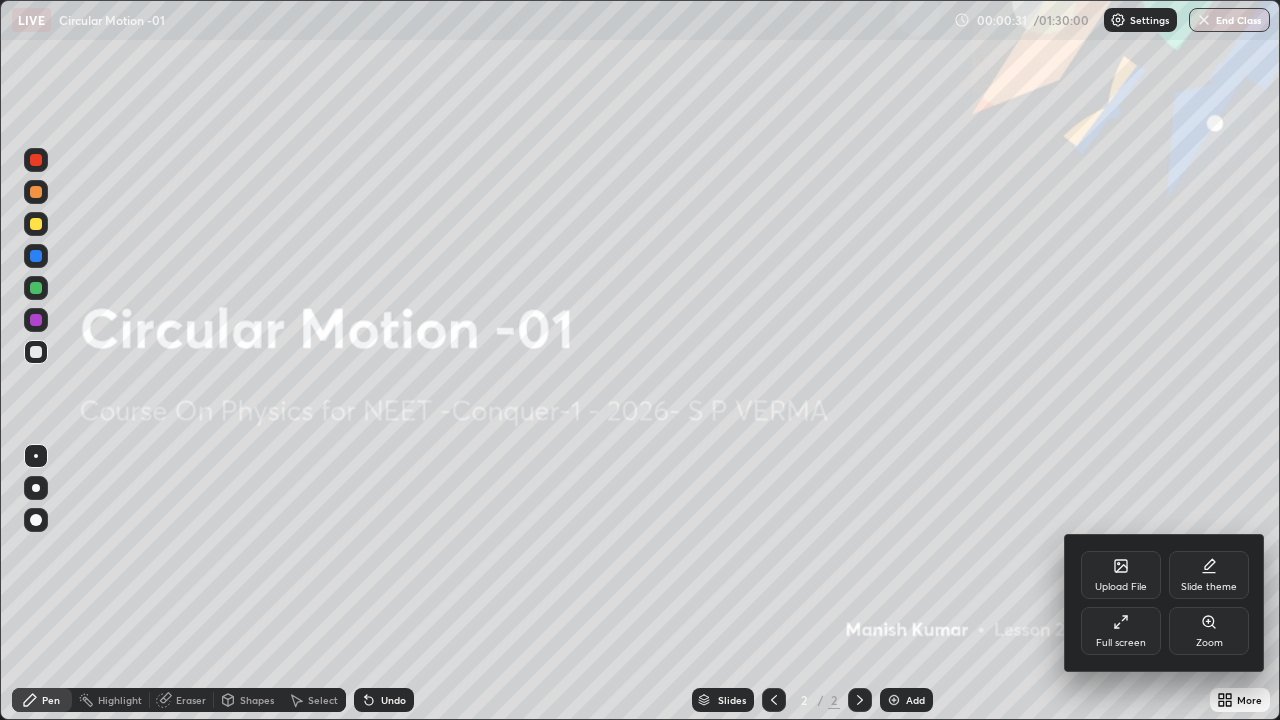 click on "Zoom" at bounding box center [1209, 643] 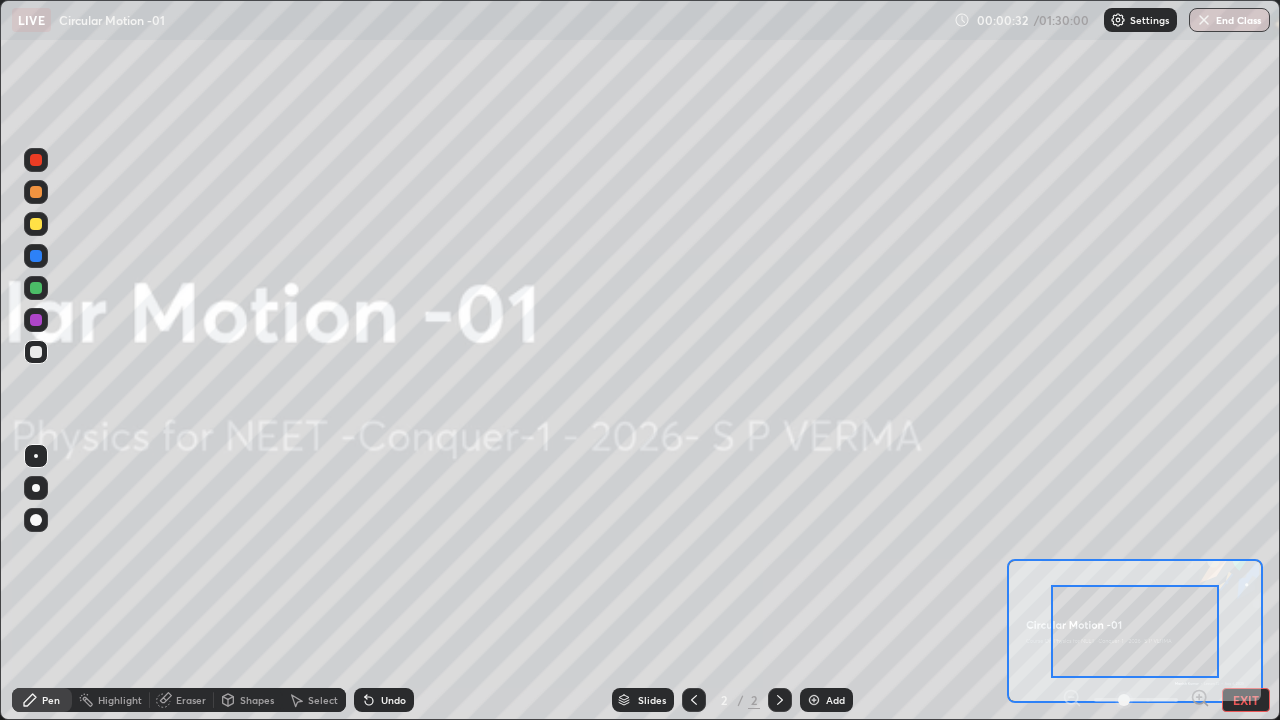 click on "EXIT" at bounding box center (1246, 700) 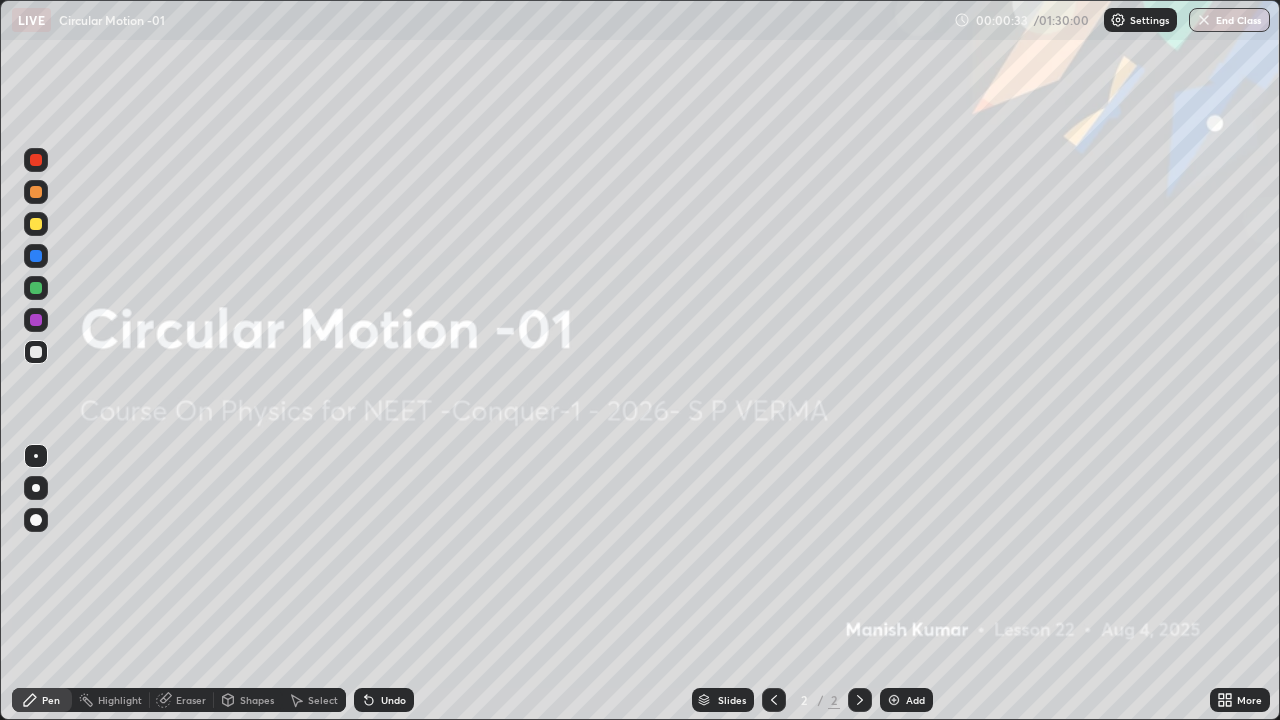 click on "More" at bounding box center [1249, 700] 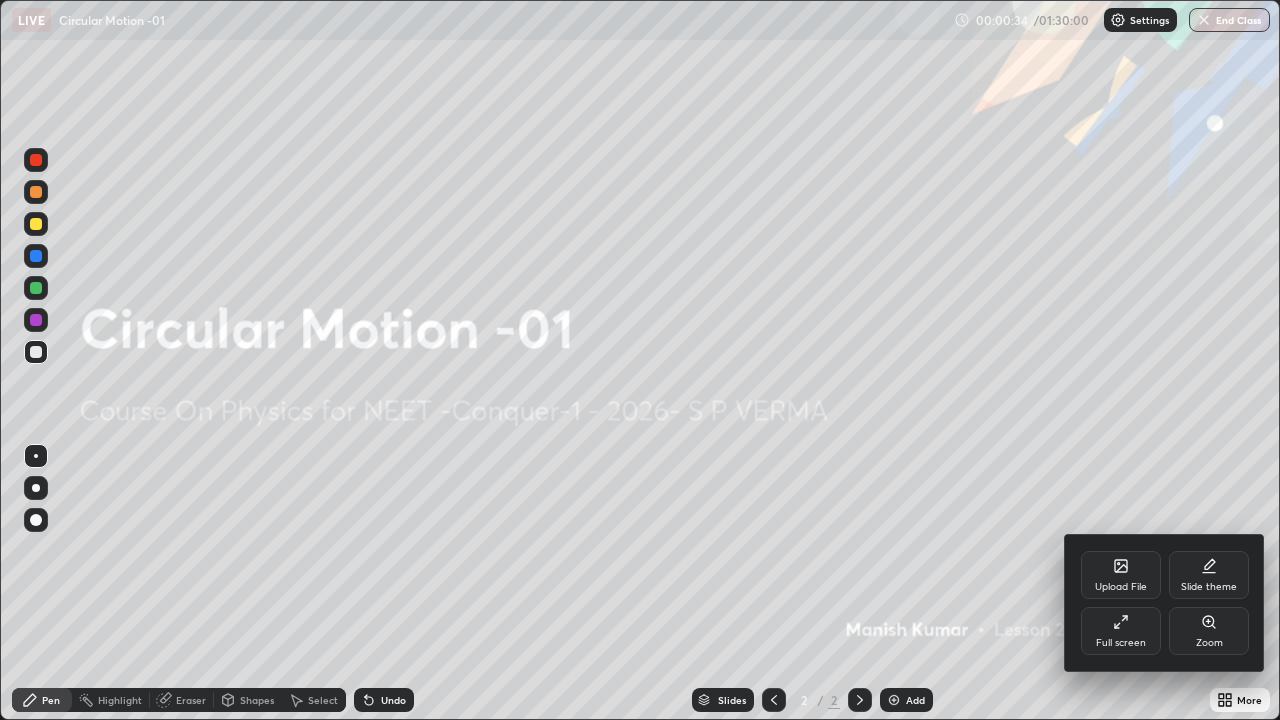 click on "Slide theme" at bounding box center [1209, 587] 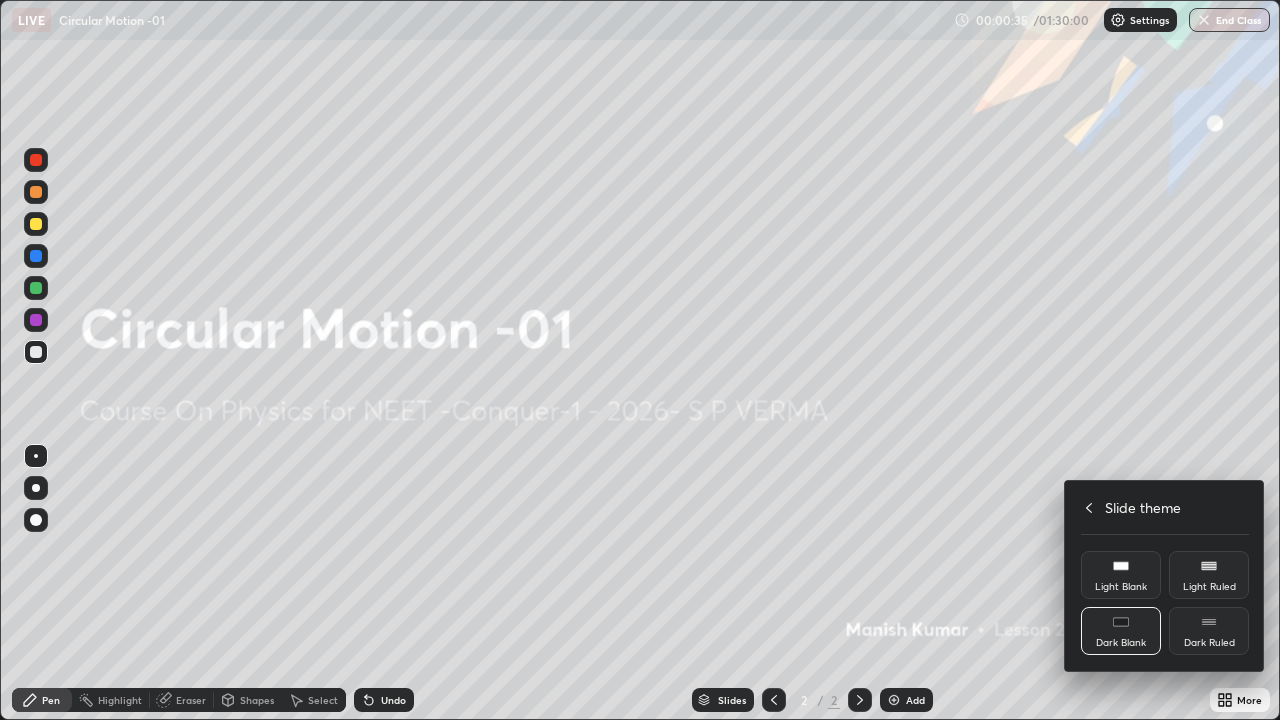 click on "Dark Ruled" at bounding box center [1209, 631] 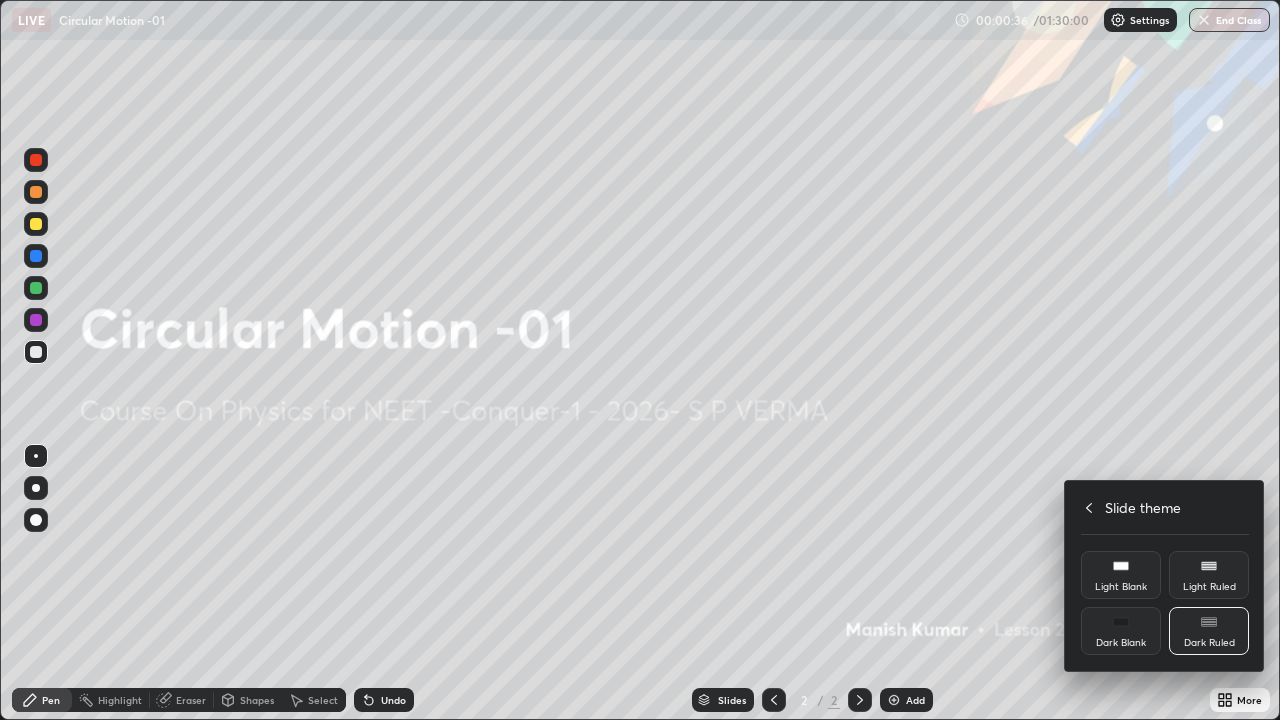 click at bounding box center [640, 360] 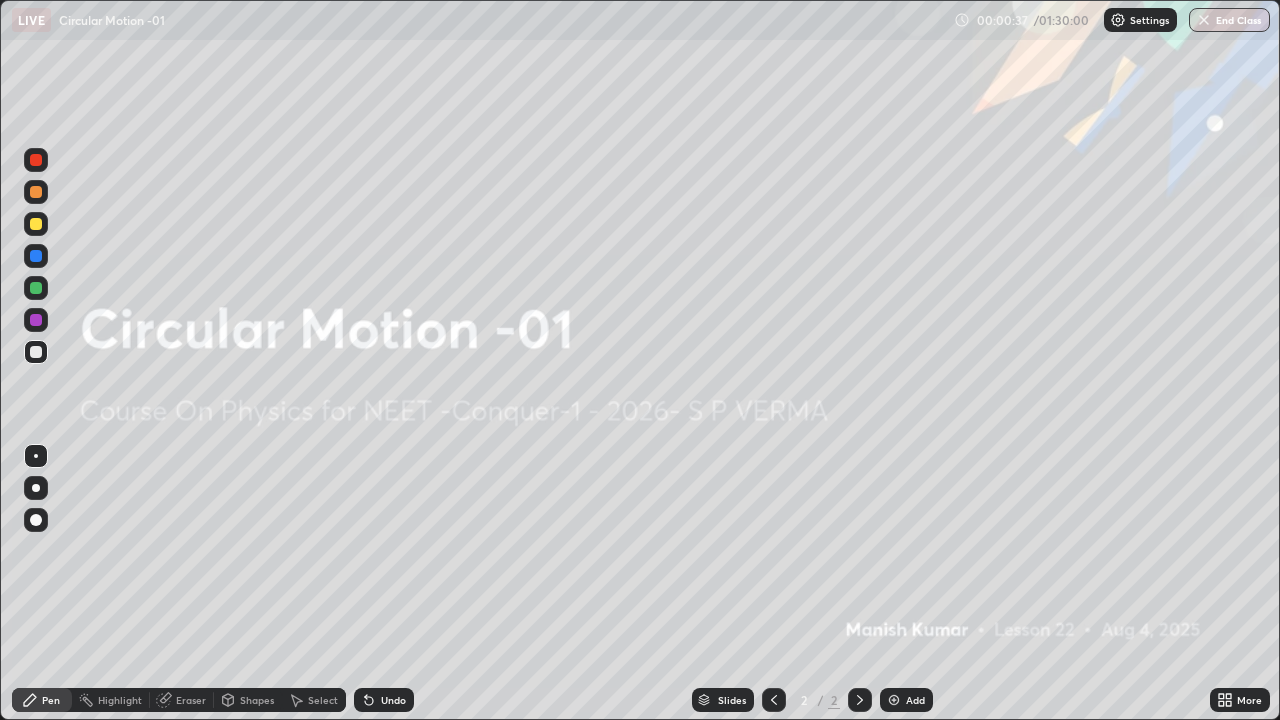 click on "Add" at bounding box center (906, 700) 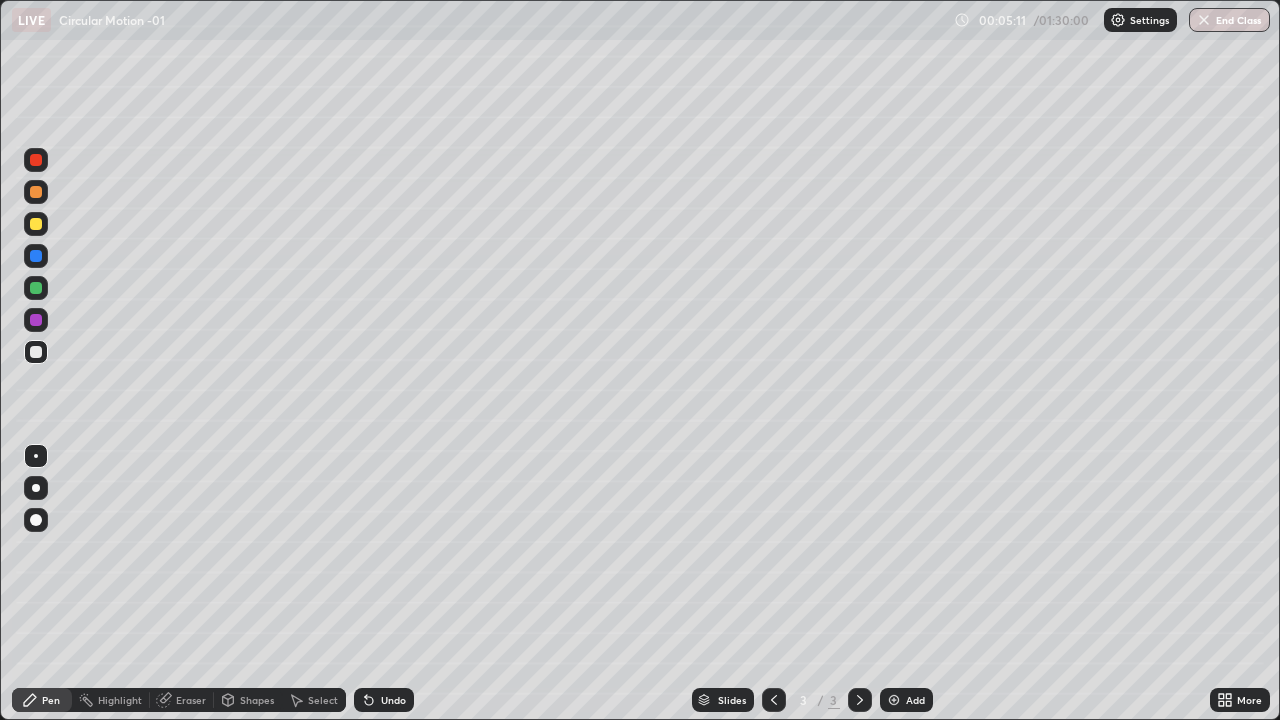 click at bounding box center [36, 224] 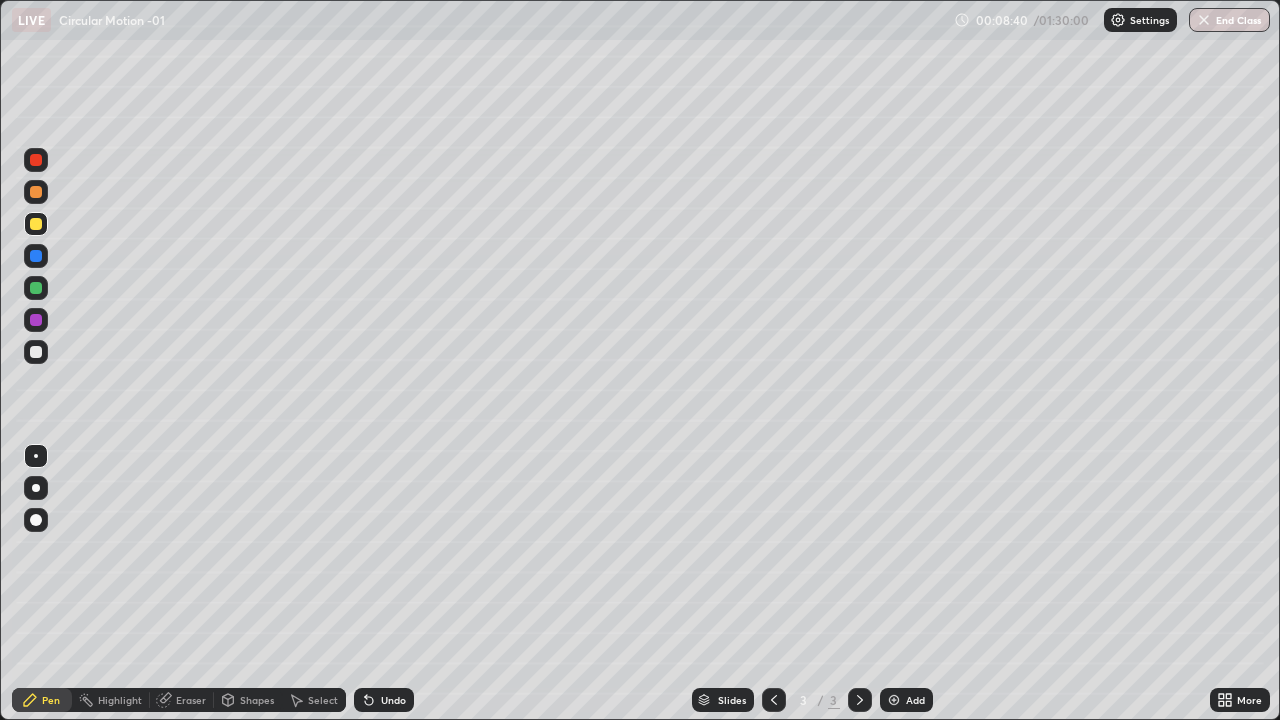click at bounding box center (894, 700) 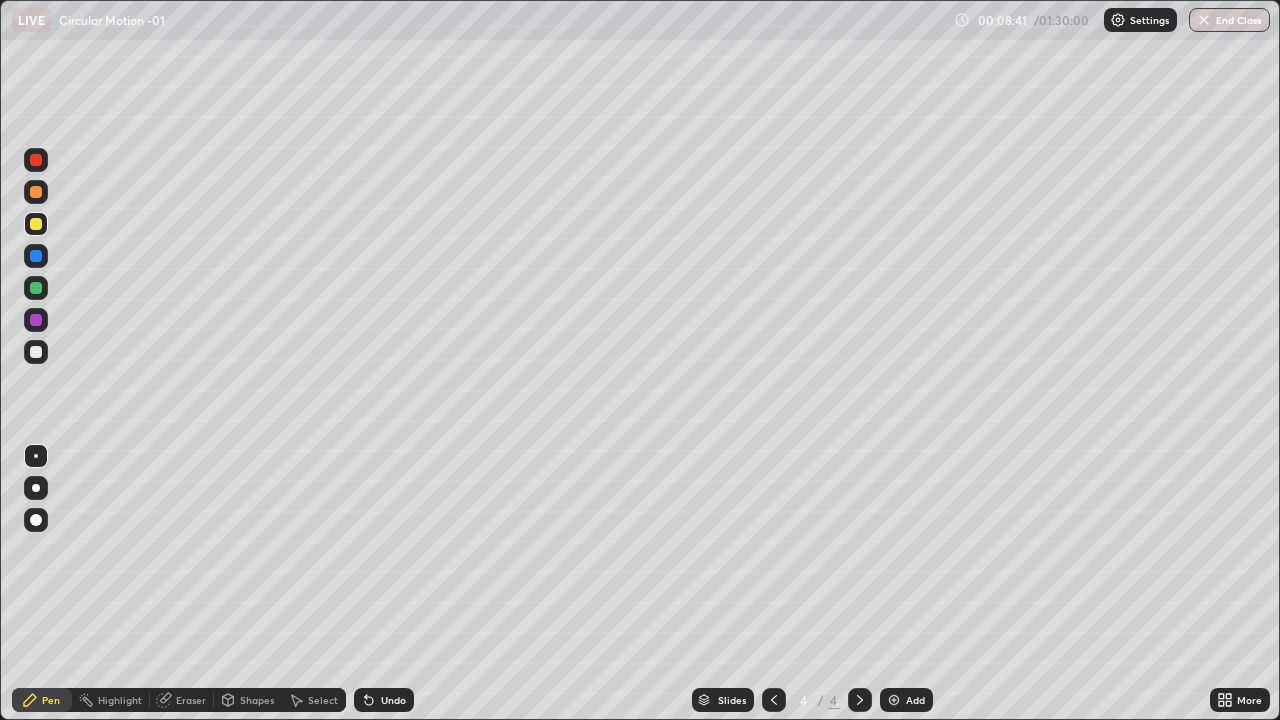 click at bounding box center [36, 352] 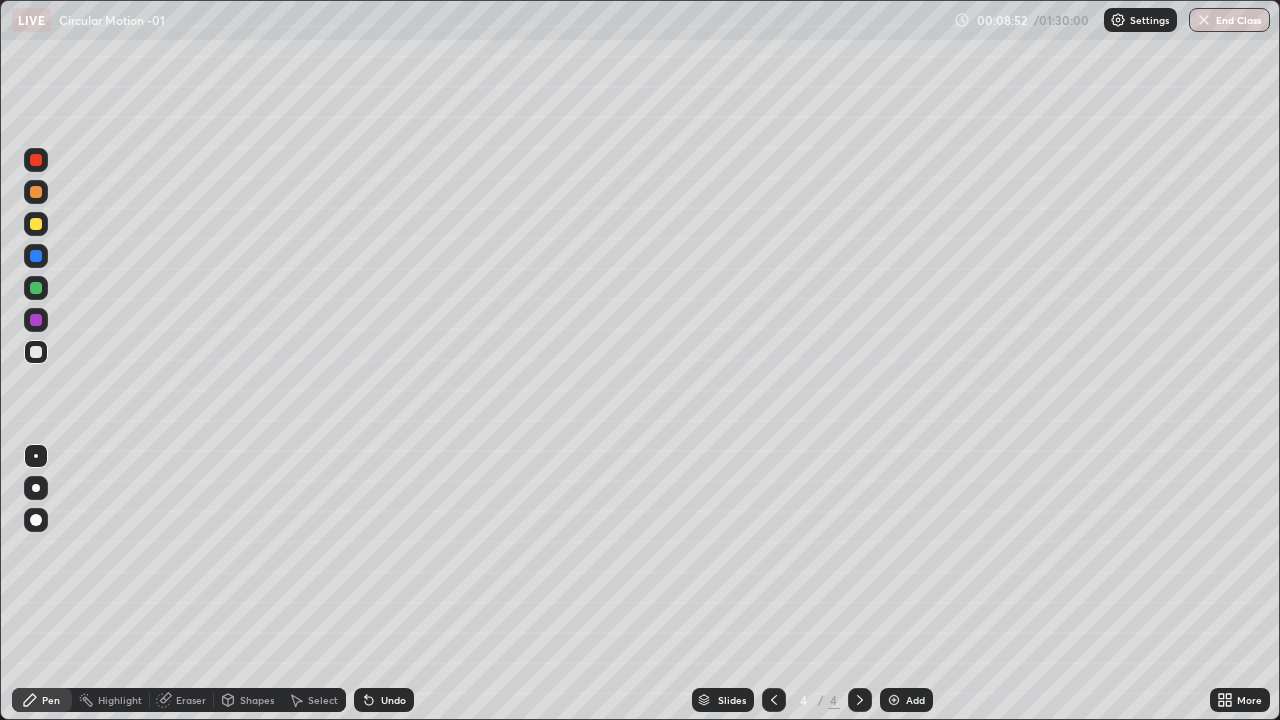 click at bounding box center [36, 192] 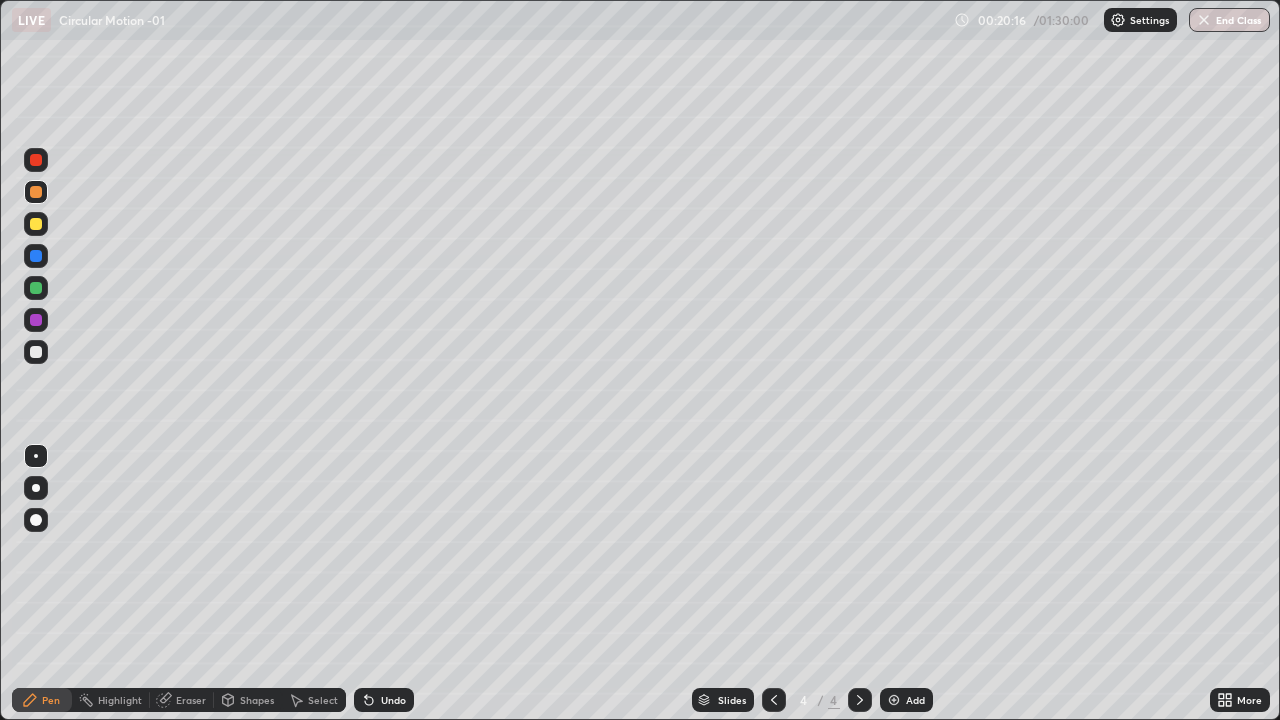 click on "Add" at bounding box center [906, 700] 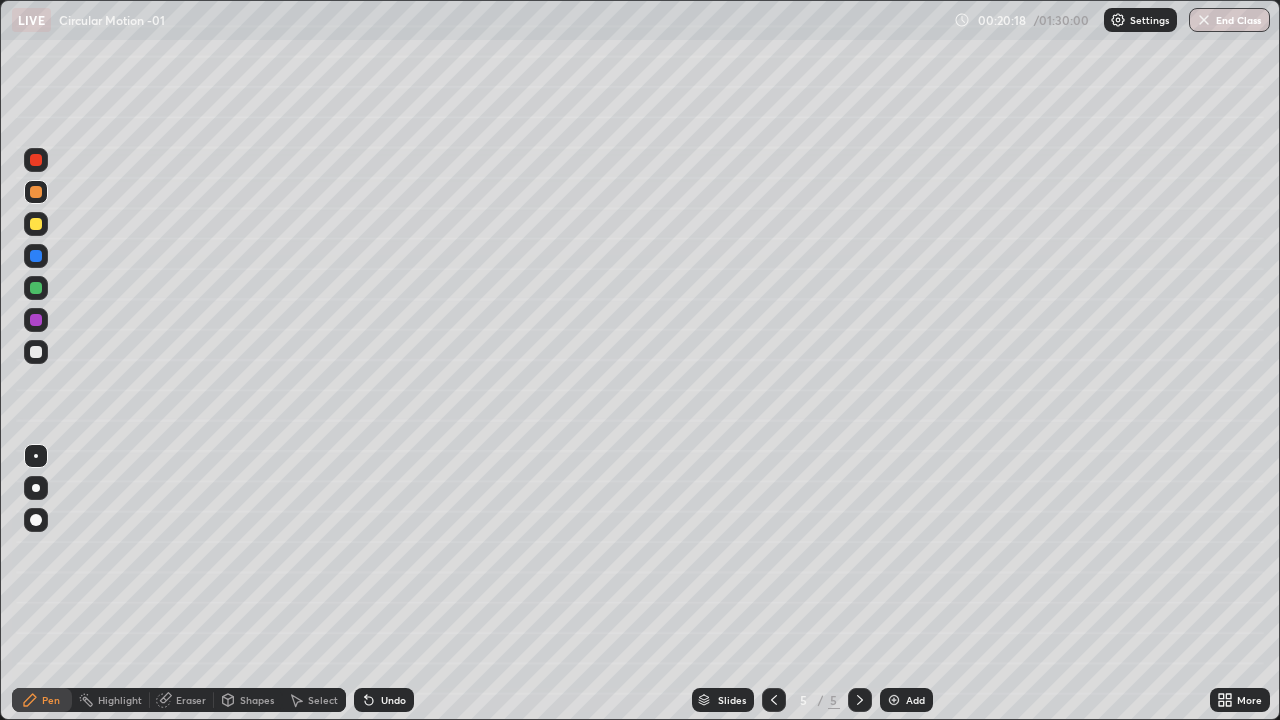 click at bounding box center [36, 352] 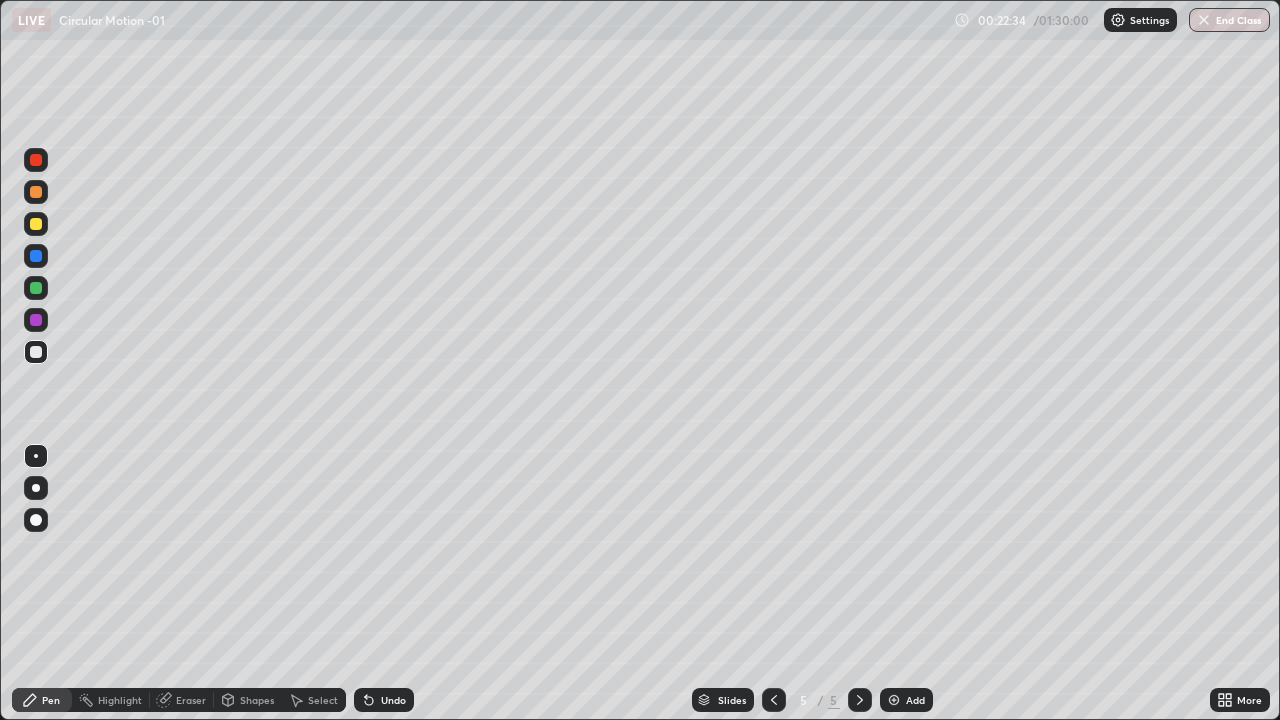 click at bounding box center (894, 700) 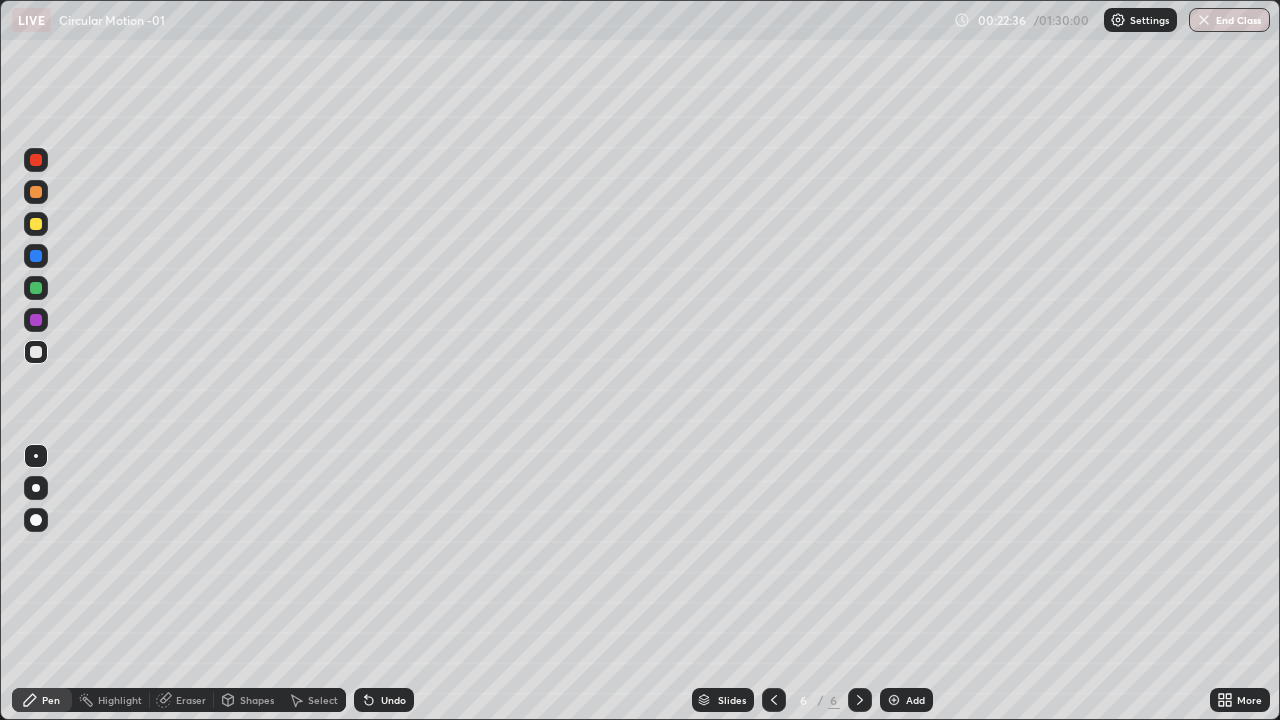 click at bounding box center (36, 192) 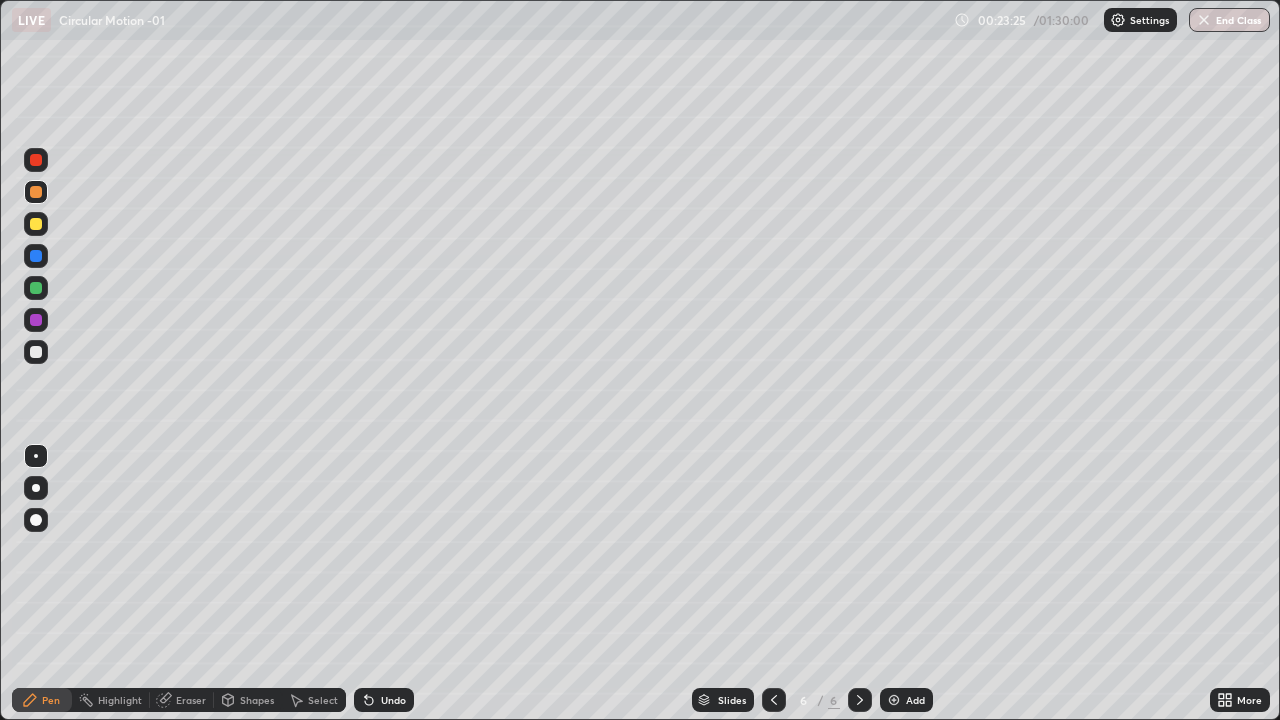 click on "Shapes" at bounding box center [248, 700] 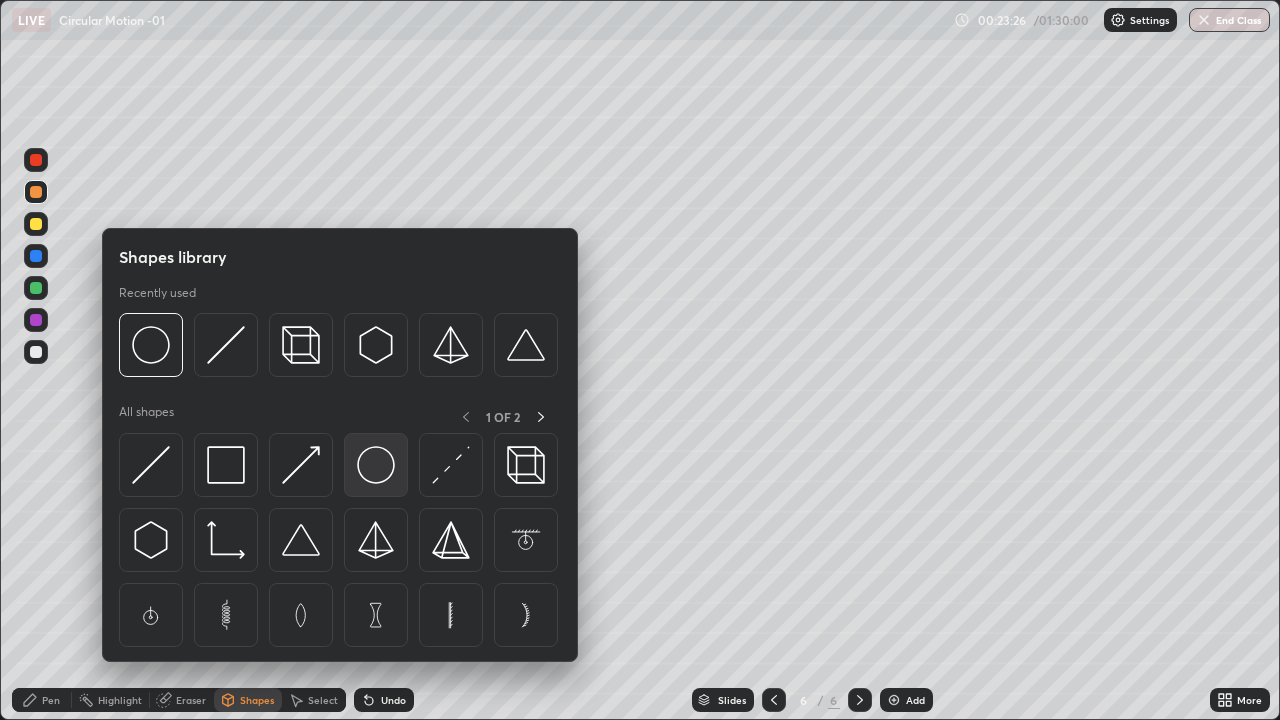 click at bounding box center (376, 465) 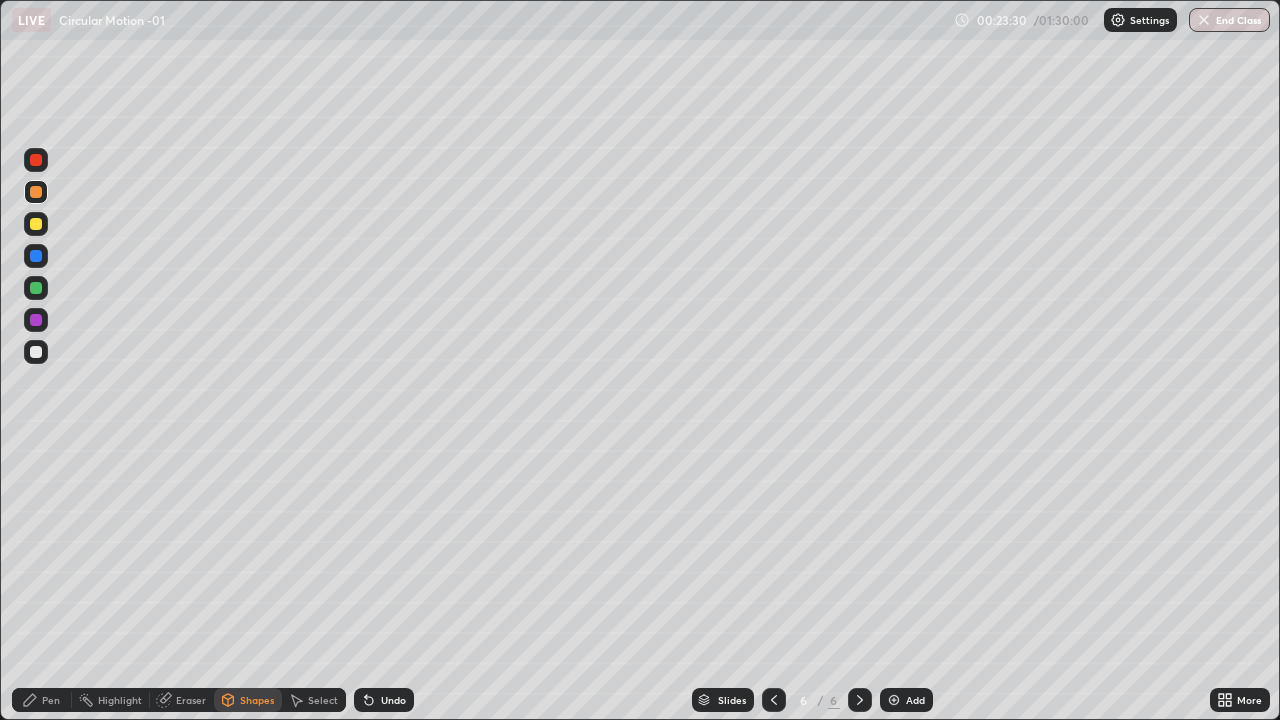 click at bounding box center [36, 352] 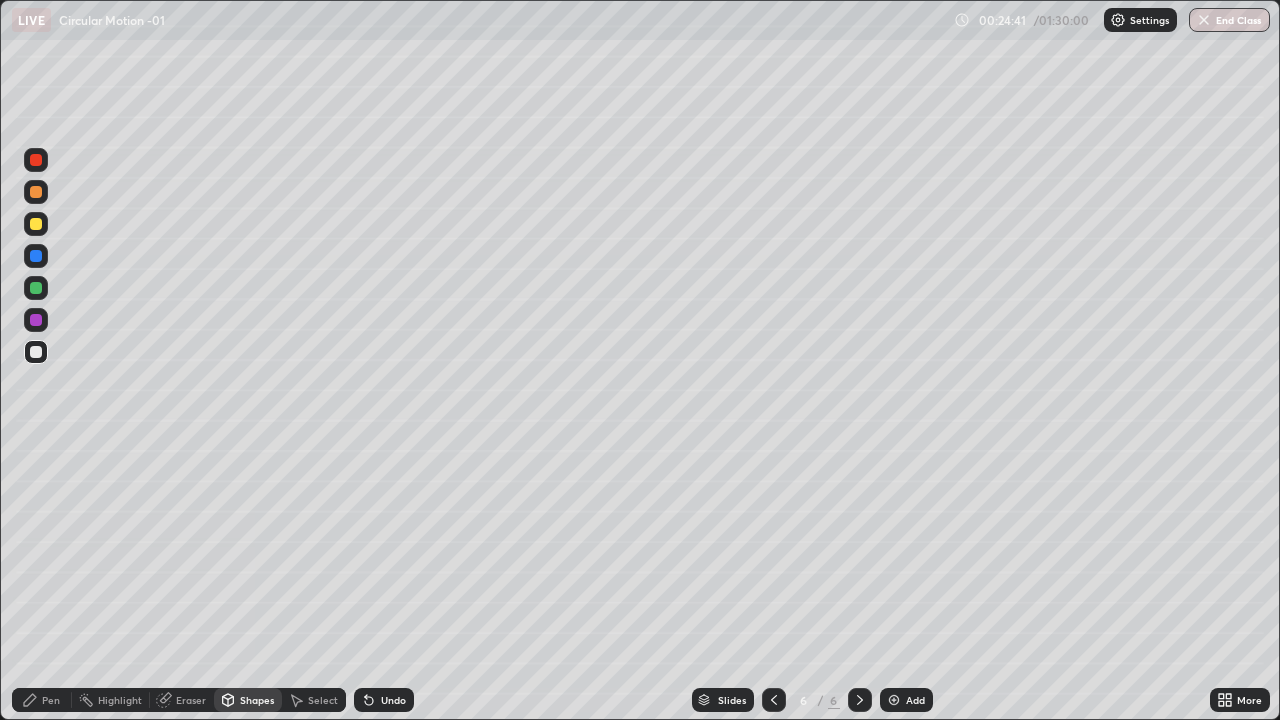 click on "Pen" at bounding box center (51, 700) 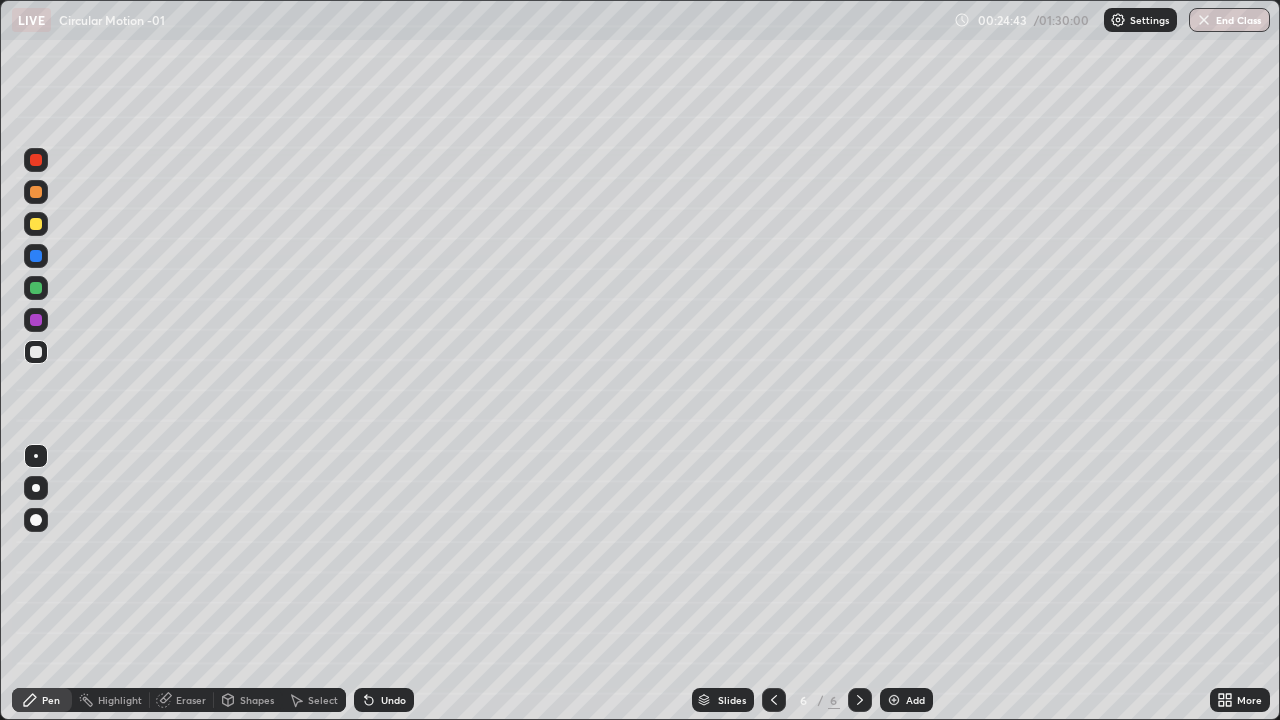 click at bounding box center [36, 352] 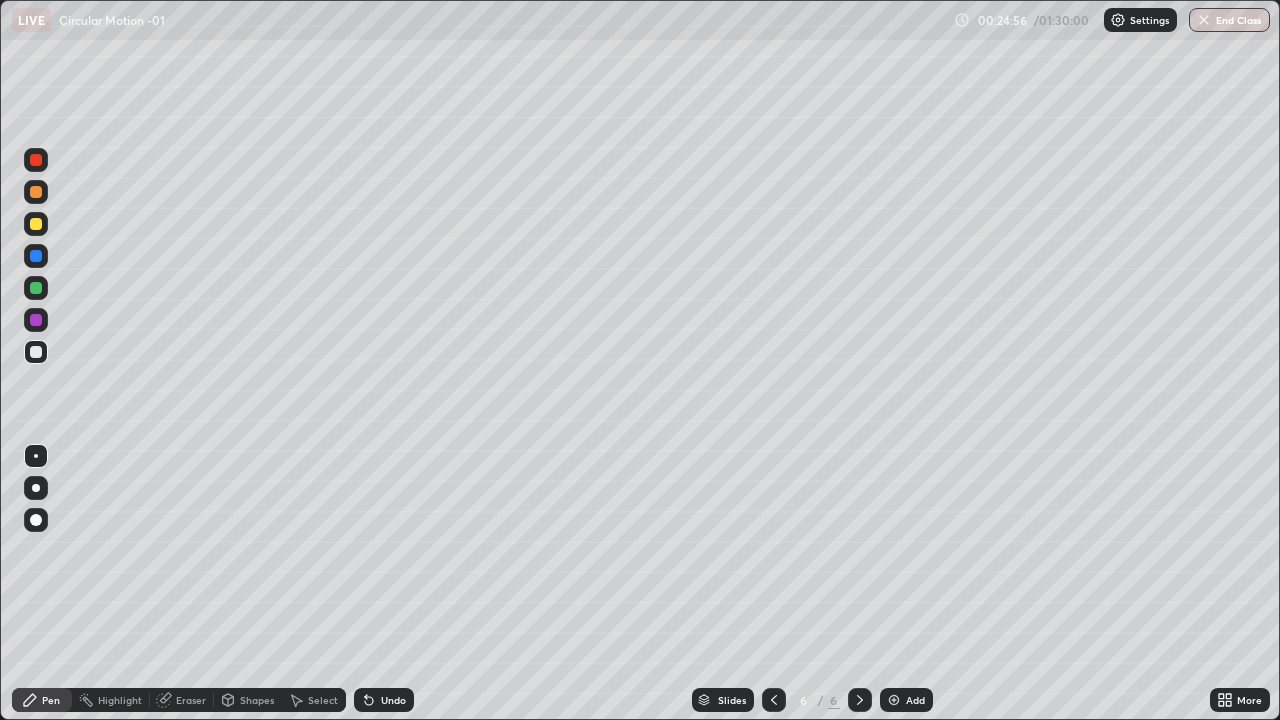 click at bounding box center (36, 288) 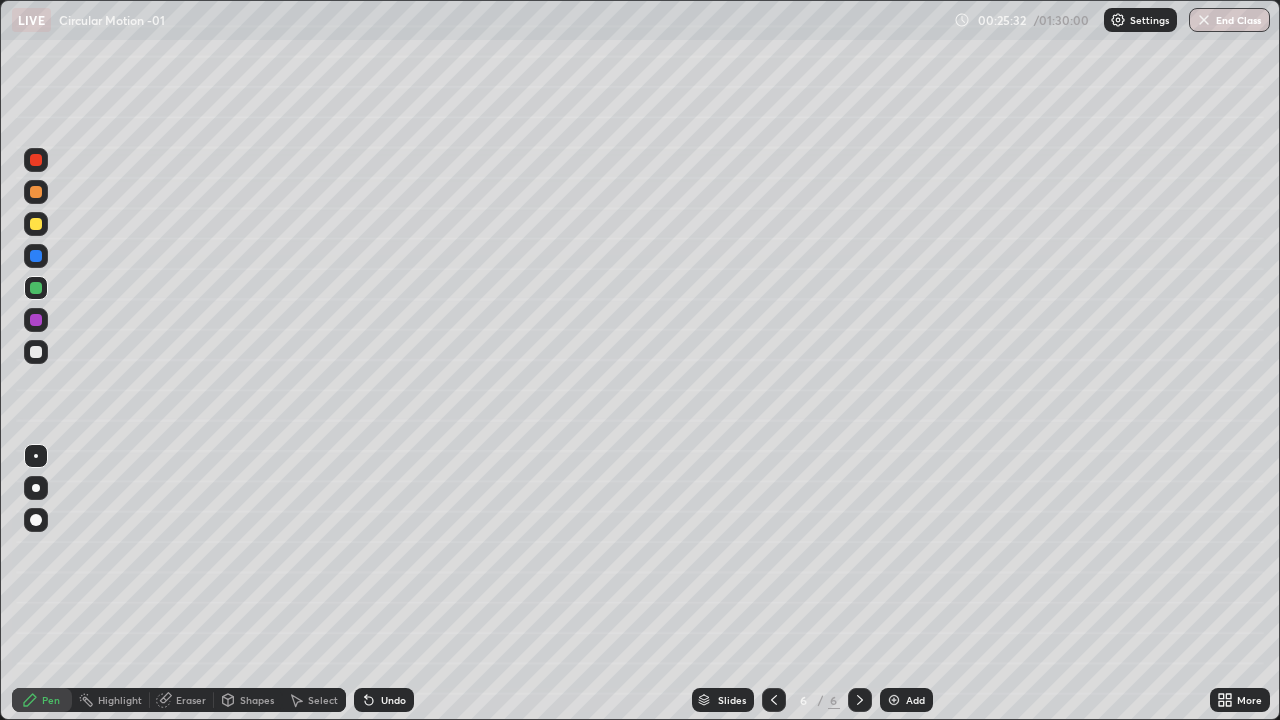 click on "Undo" at bounding box center [393, 700] 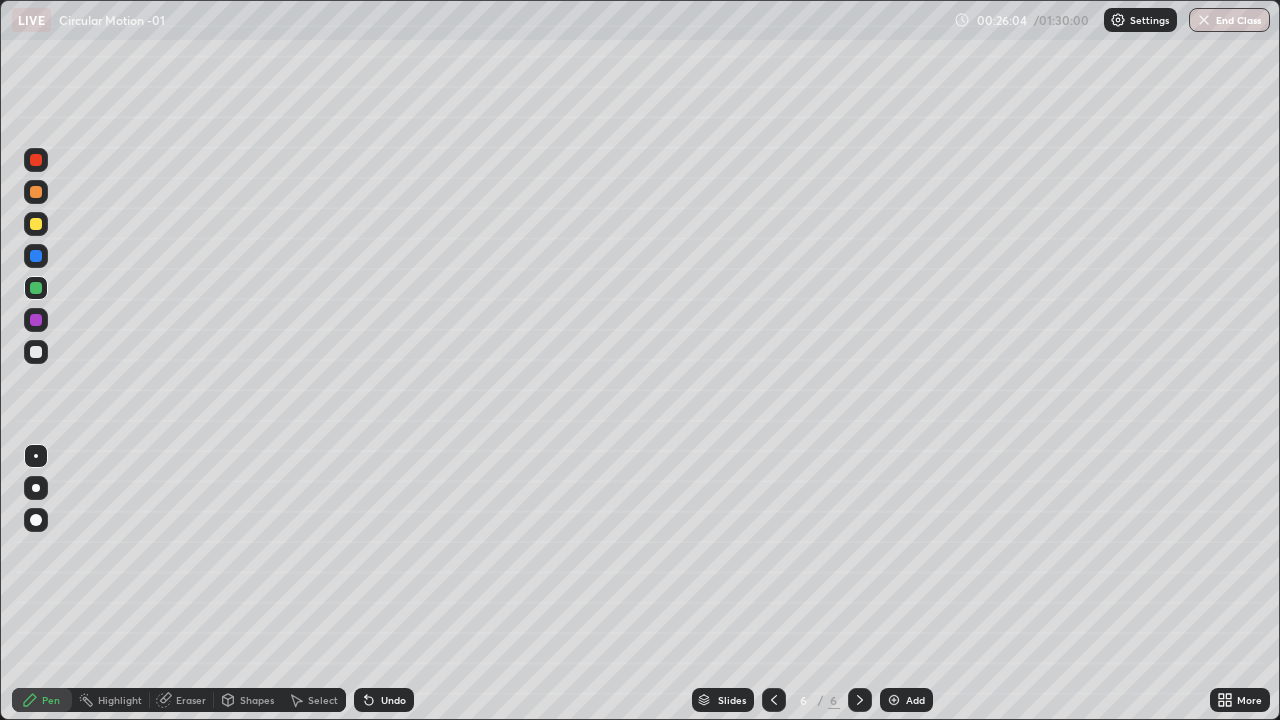click at bounding box center [36, 160] 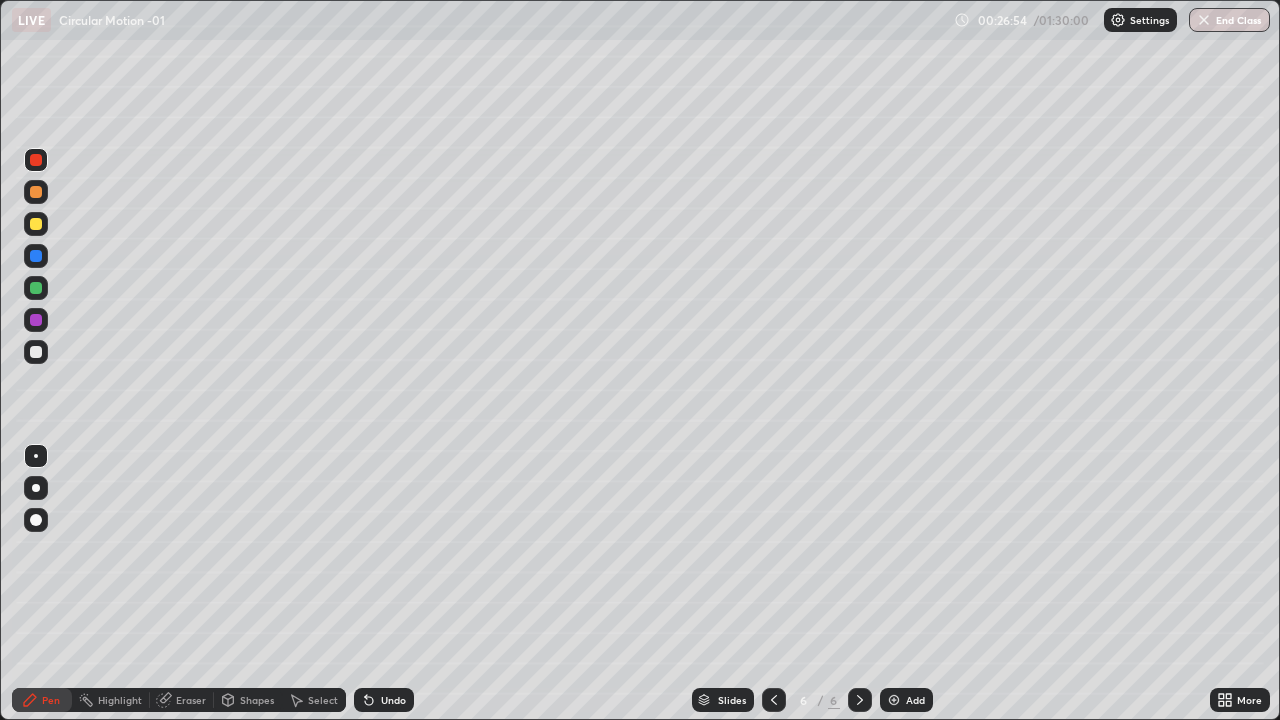 click at bounding box center [36, 224] 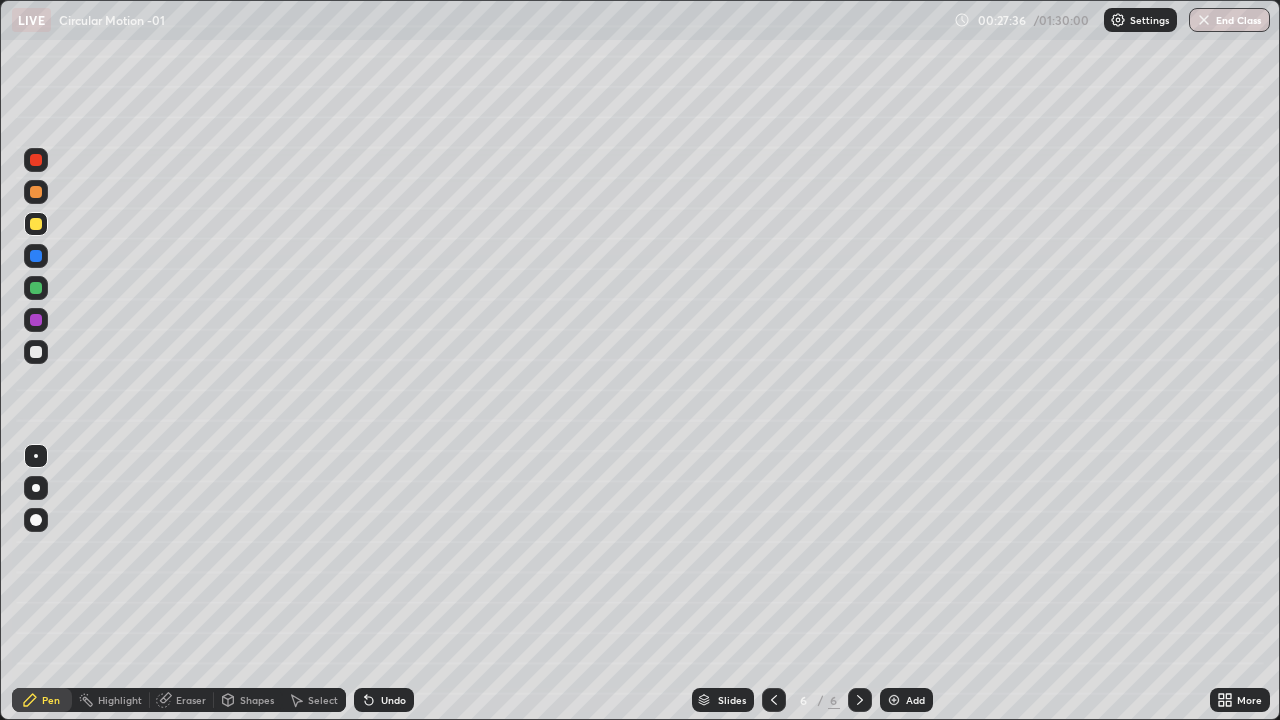 click on "Slides 6 / 6 Add" at bounding box center (812, 700) 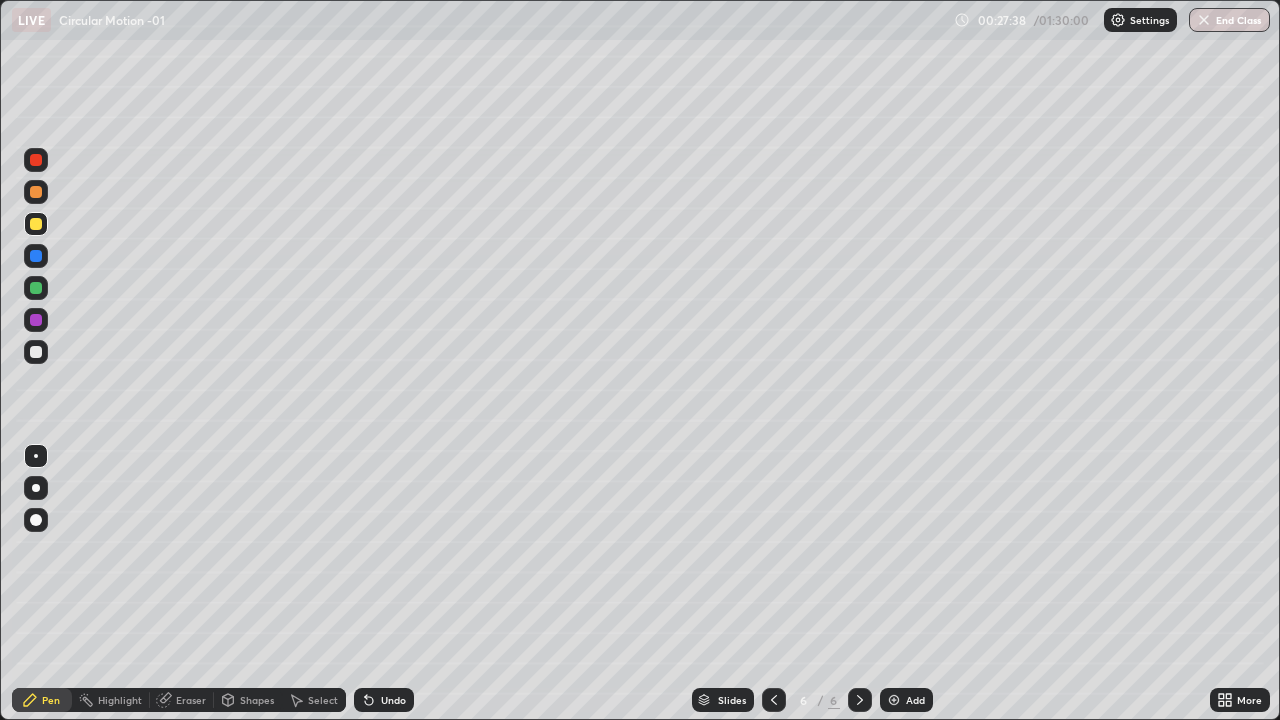 click at bounding box center [894, 700] 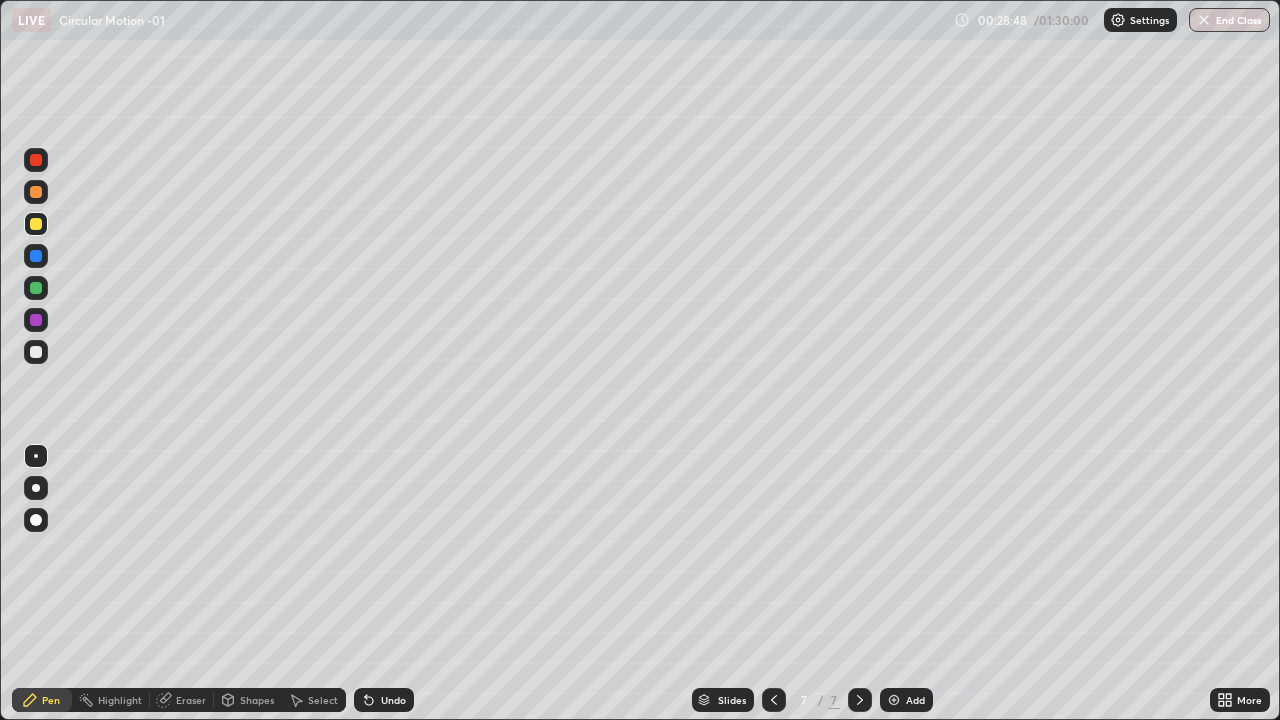 click at bounding box center (36, 288) 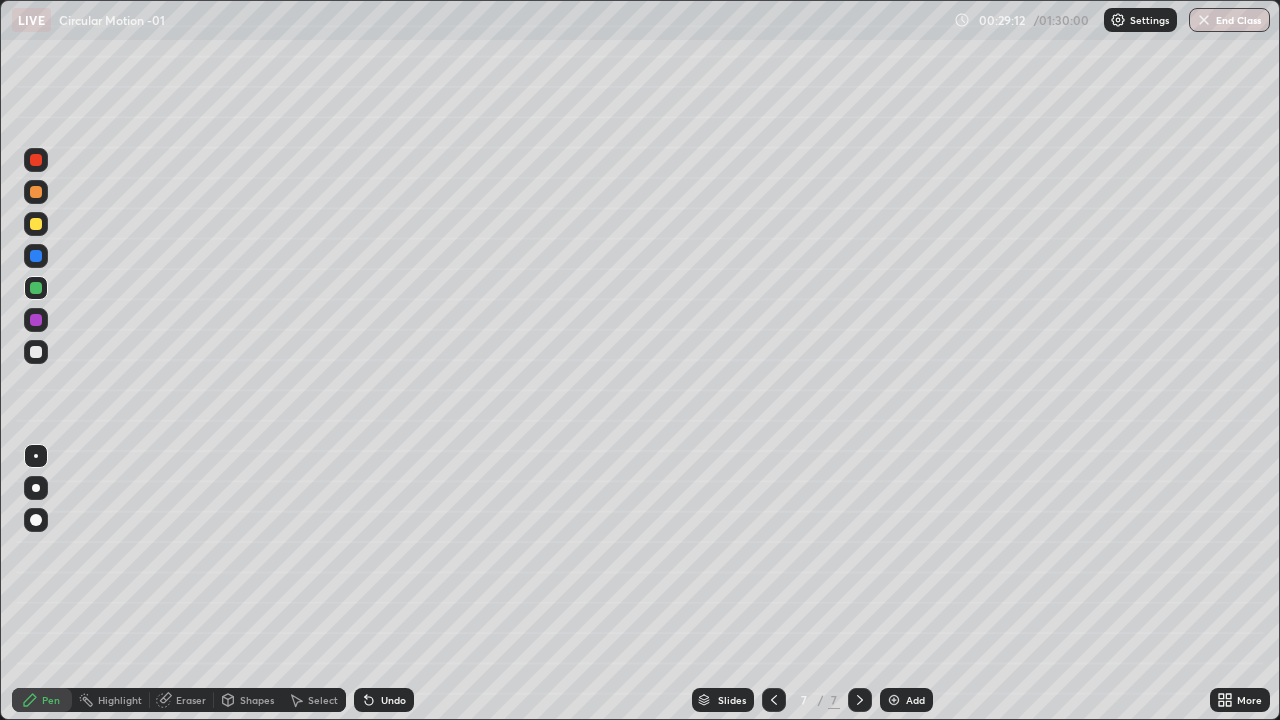 click at bounding box center [36, 352] 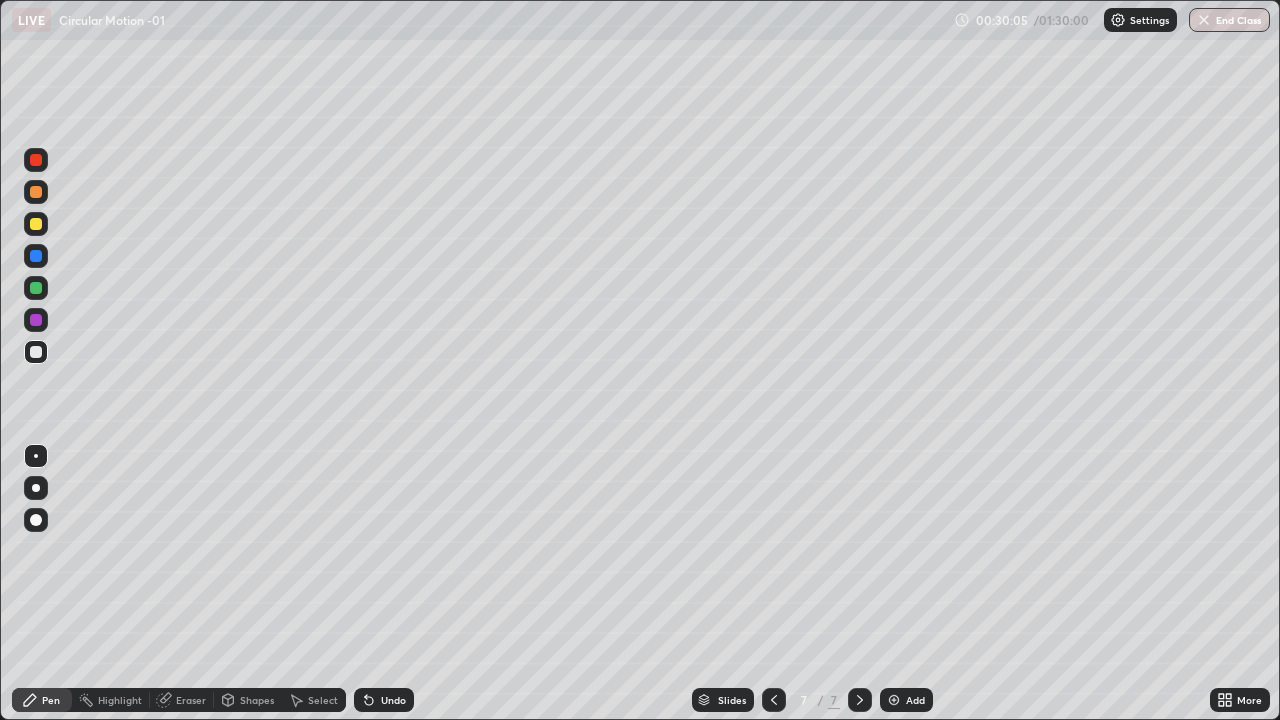 click on "Undo" at bounding box center [393, 700] 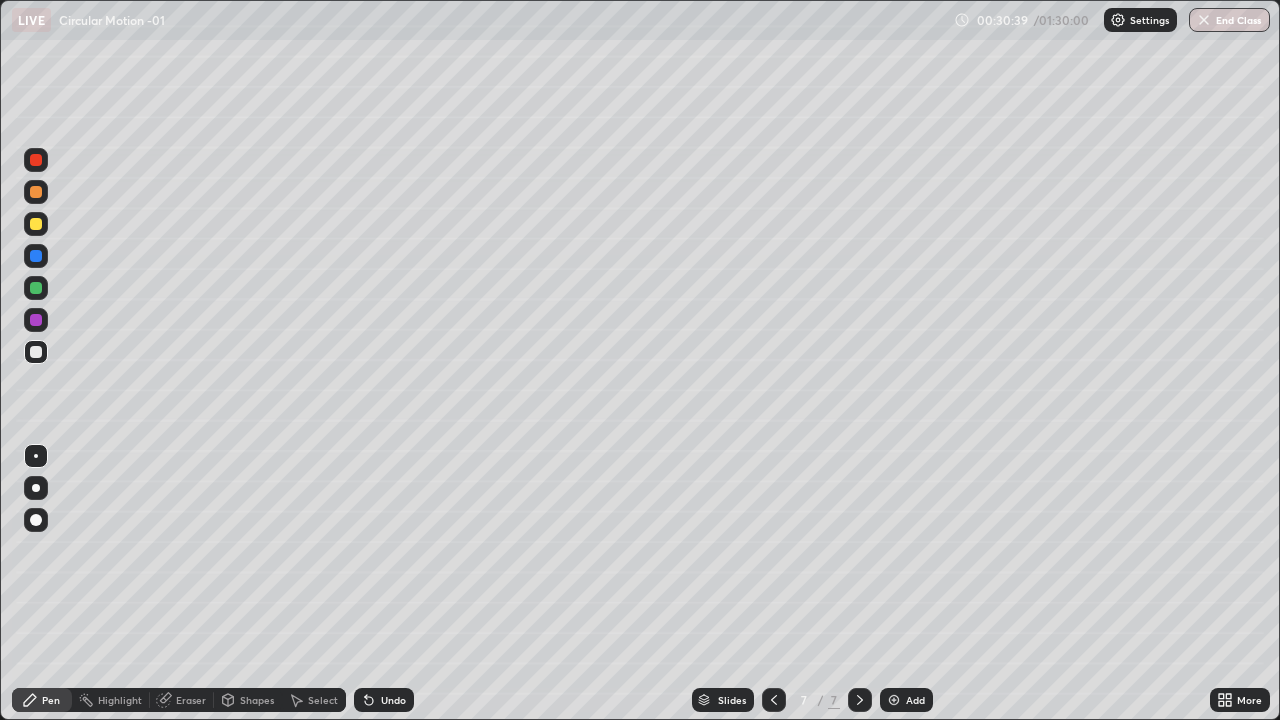 click on "Undo" at bounding box center [393, 700] 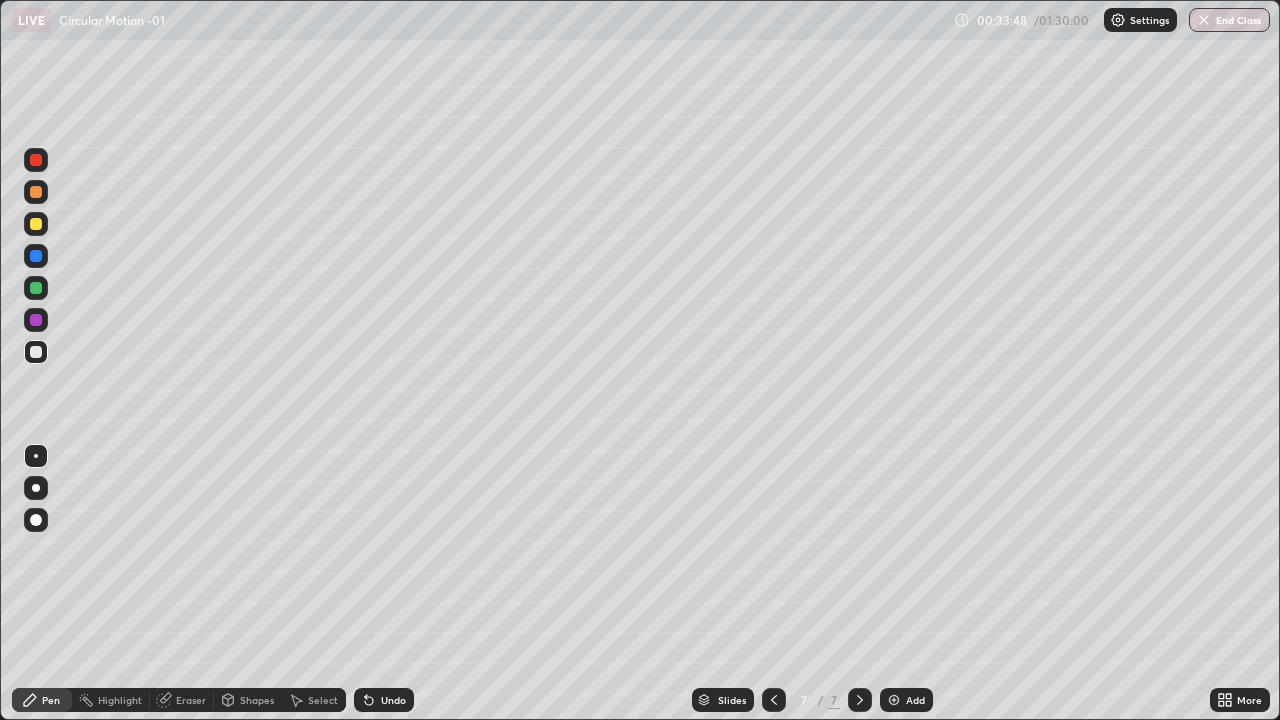click on "Add" at bounding box center [915, 700] 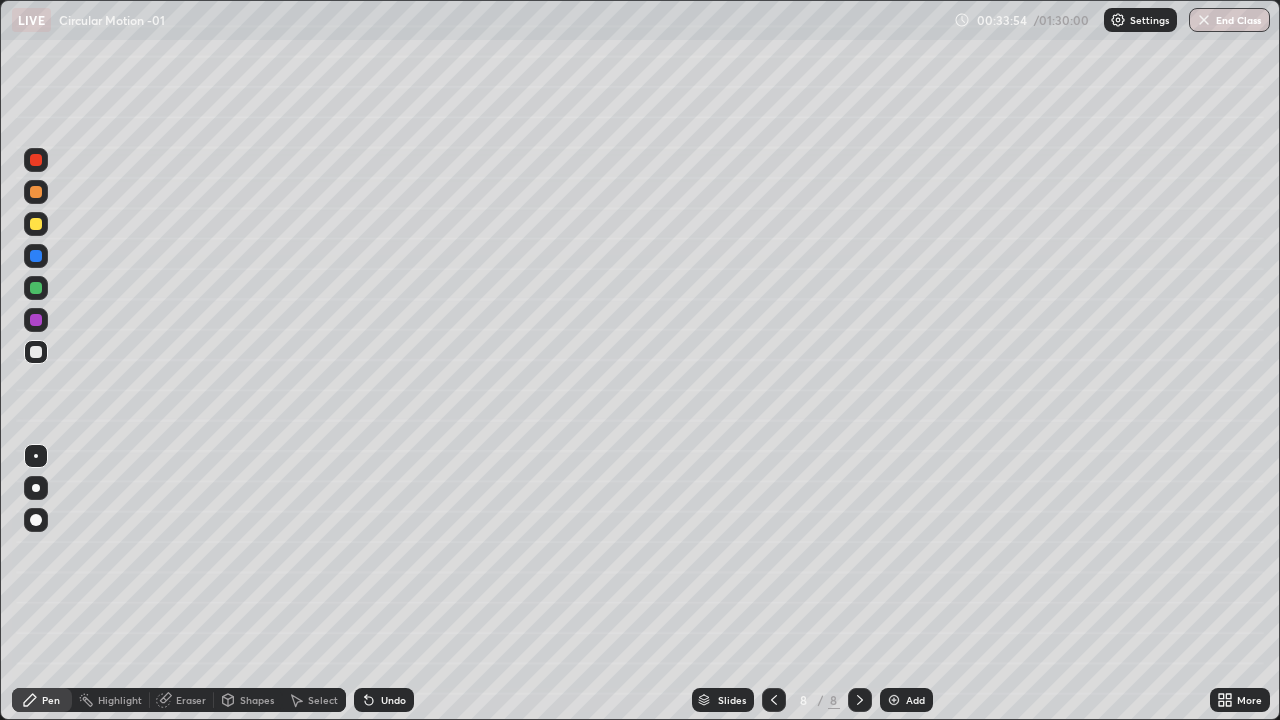 click on "Eraser" at bounding box center [191, 700] 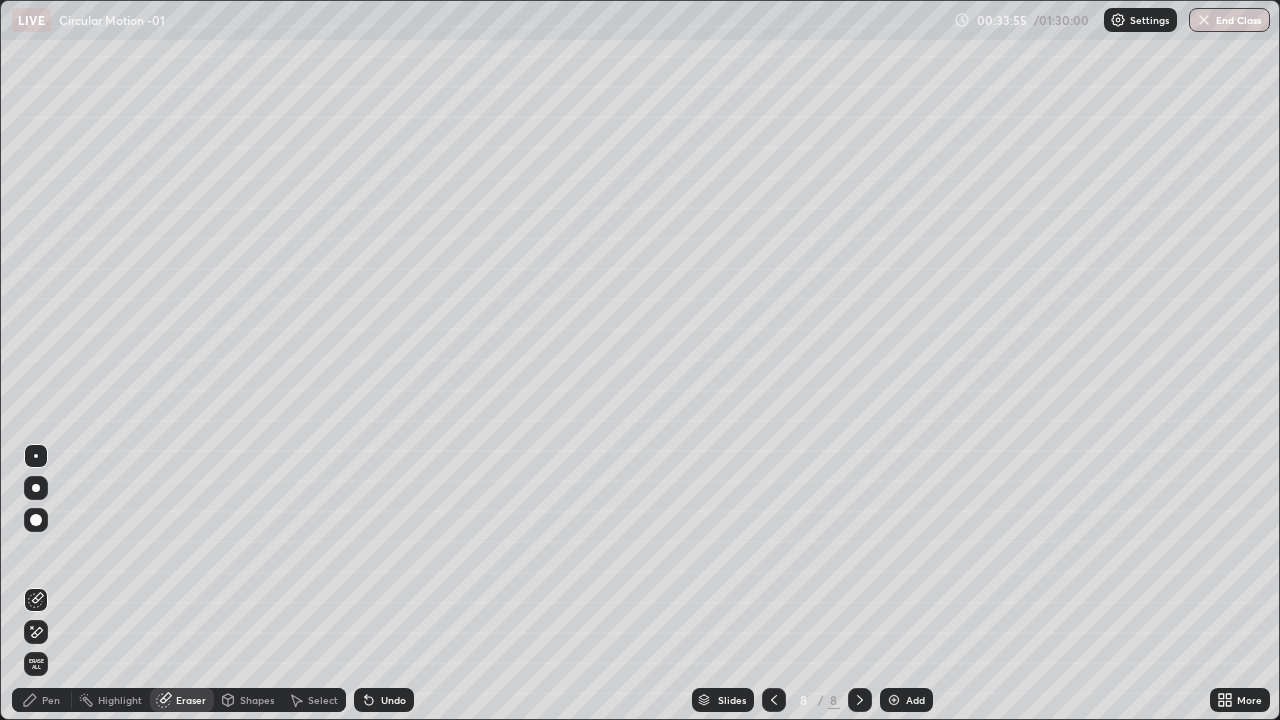 click on "Shapes" at bounding box center (257, 700) 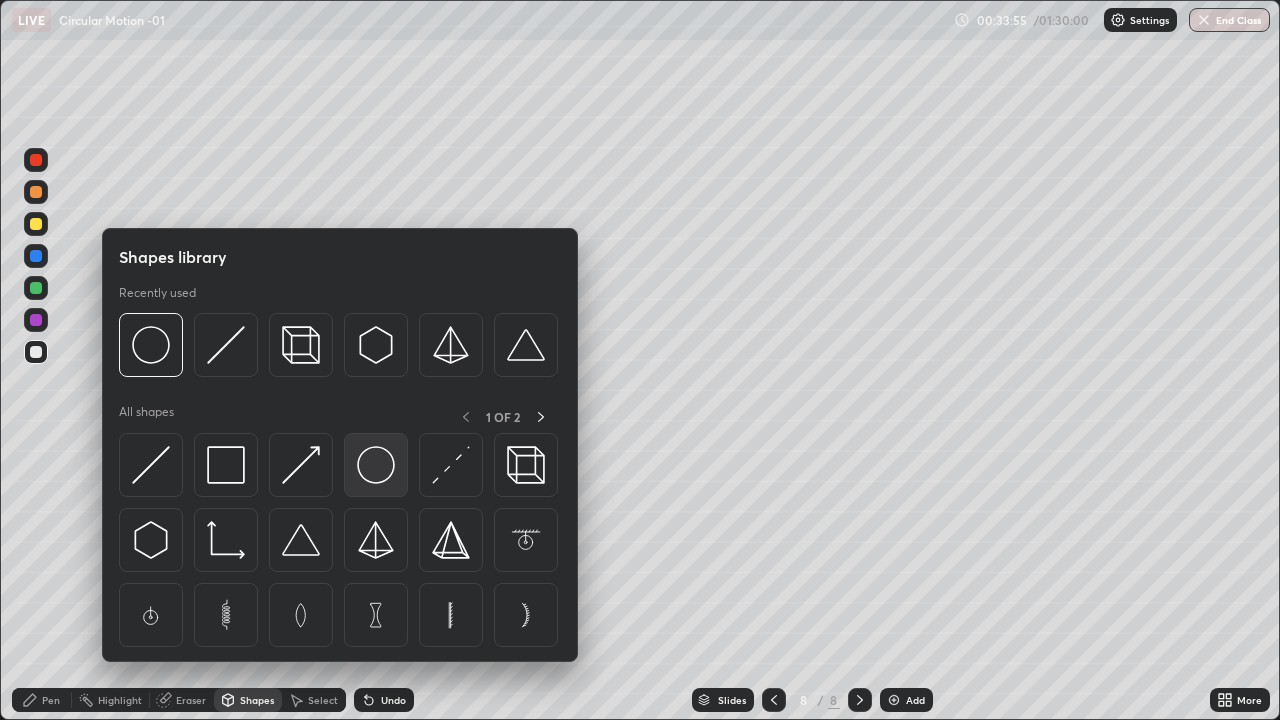 click at bounding box center (376, 465) 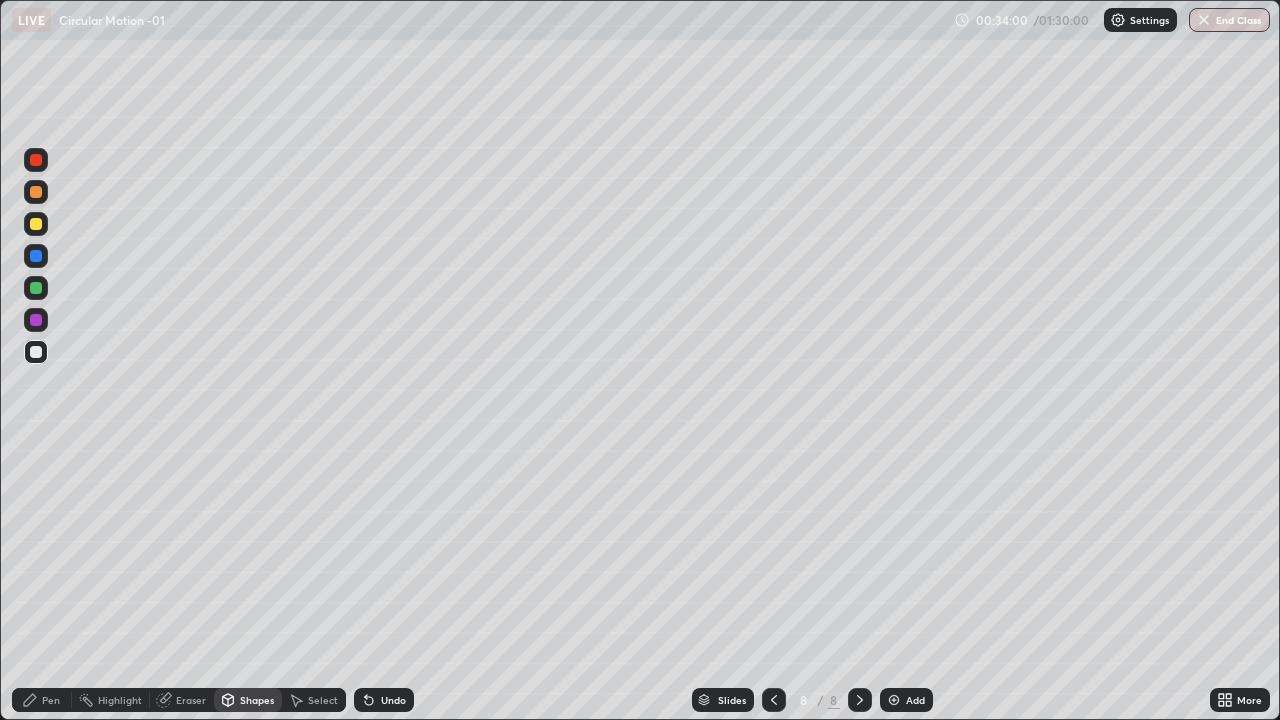 click at bounding box center [36, 352] 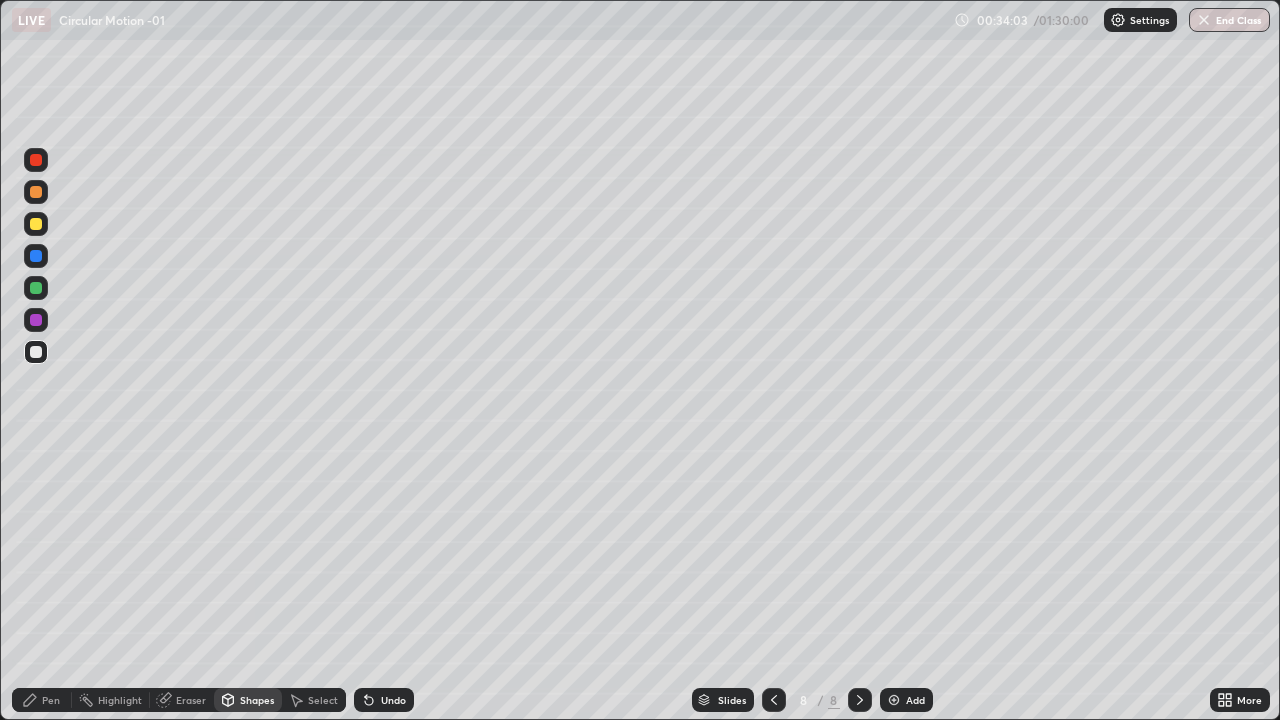 click on "Pen" at bounding box center (51, 700) 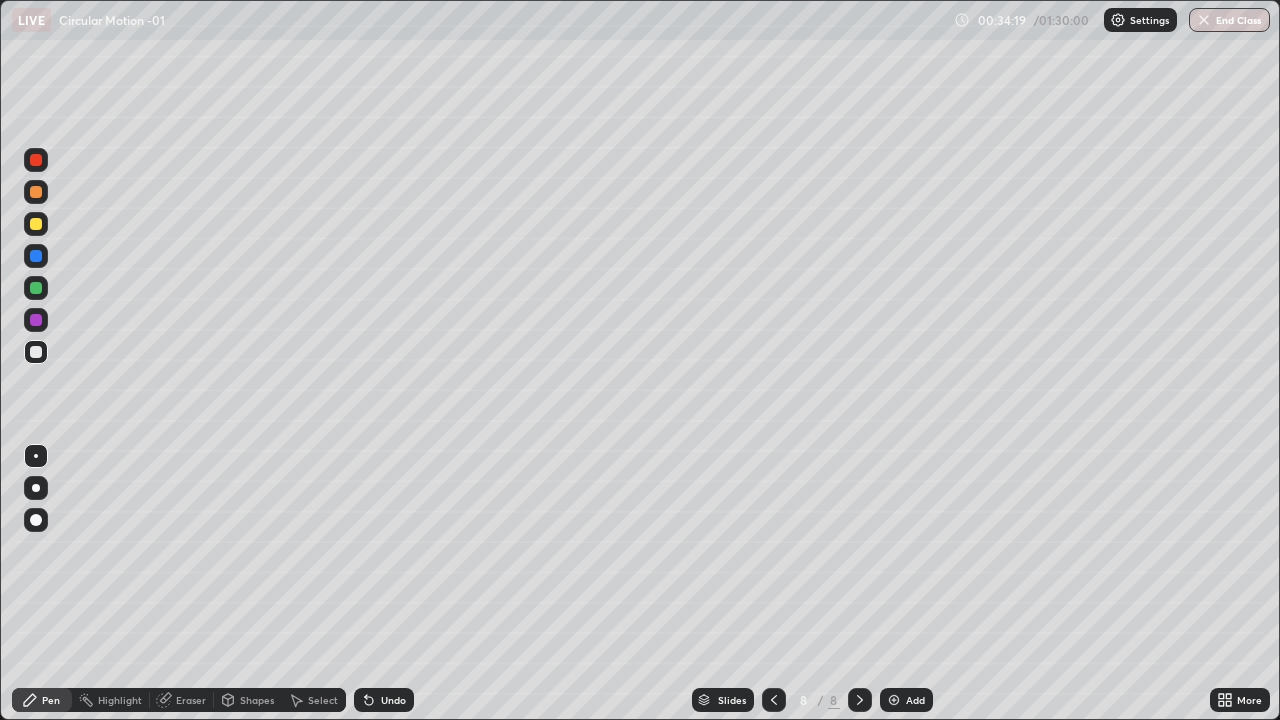 click at bounding box center [36, 224] 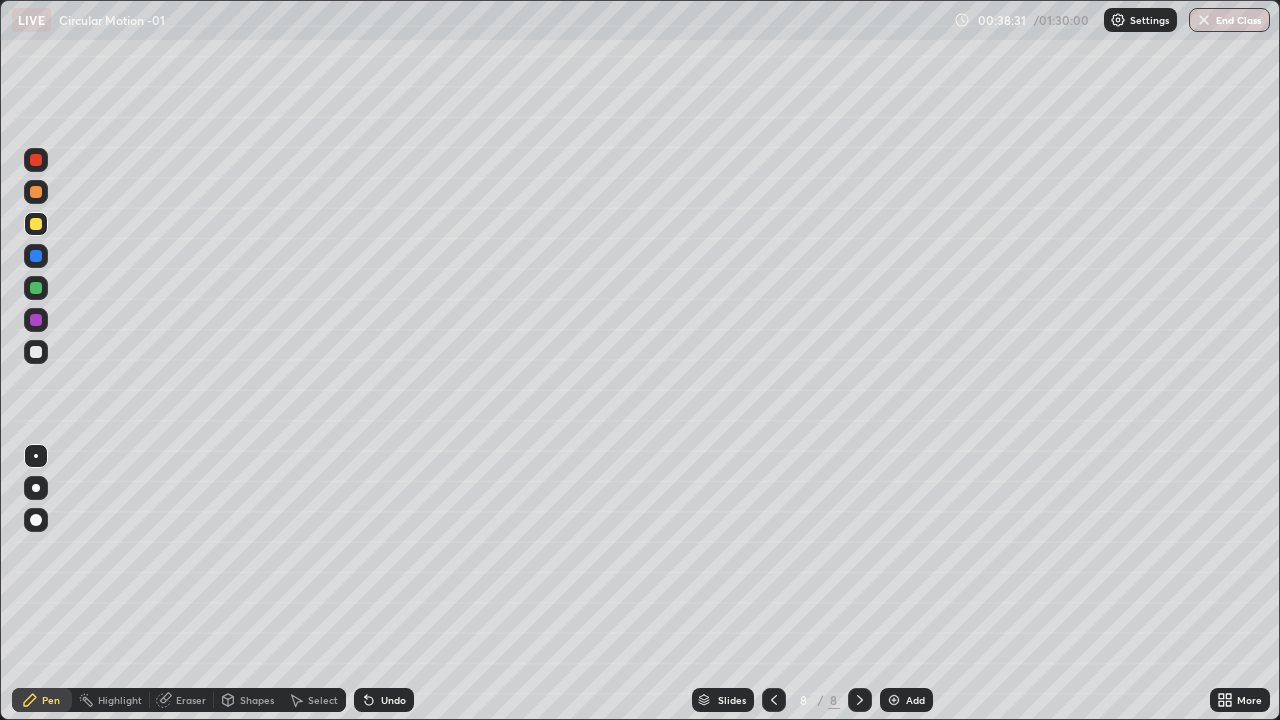 click at bounding box center [36, 160] 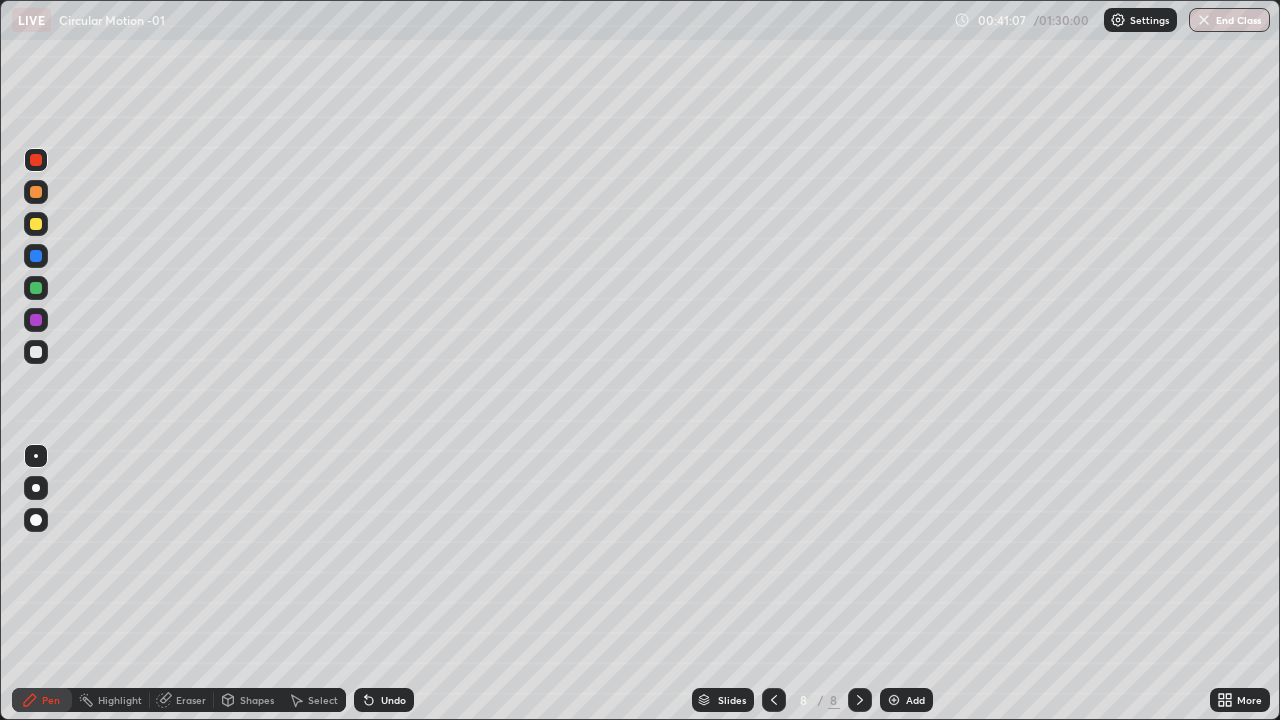 click at bounding box center [36, 320] 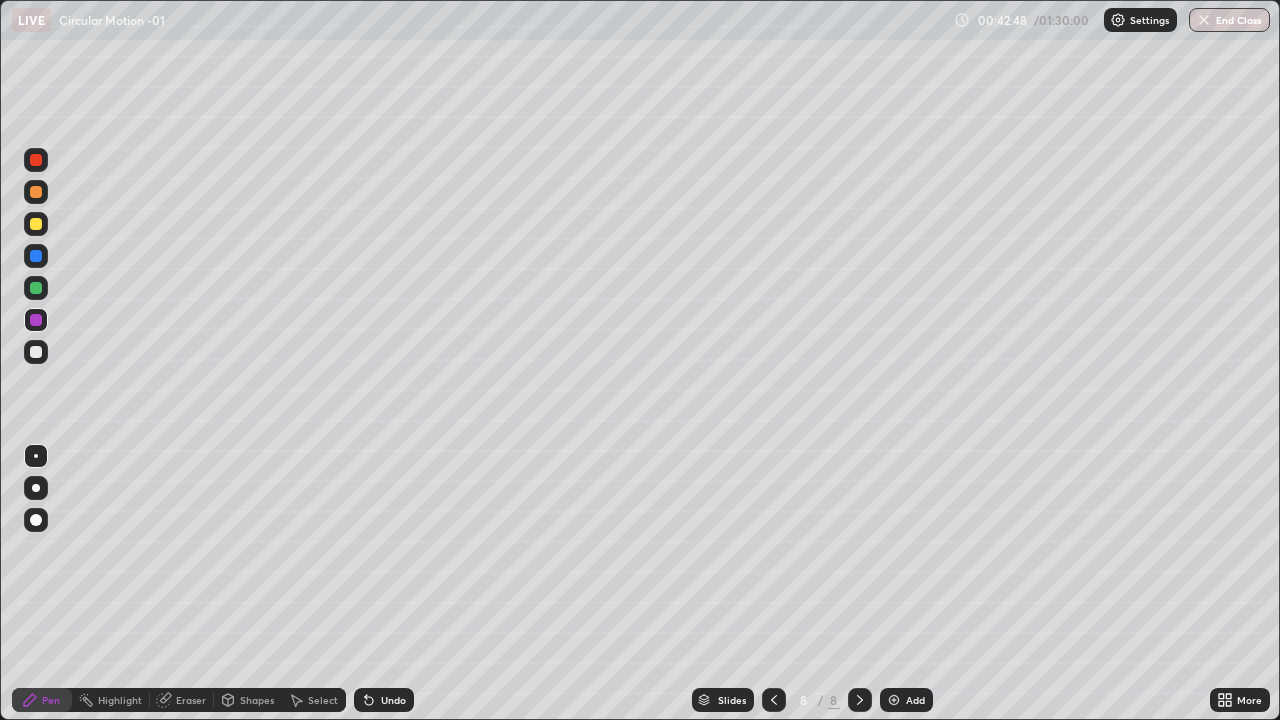 click at bounding box center [36, 160] 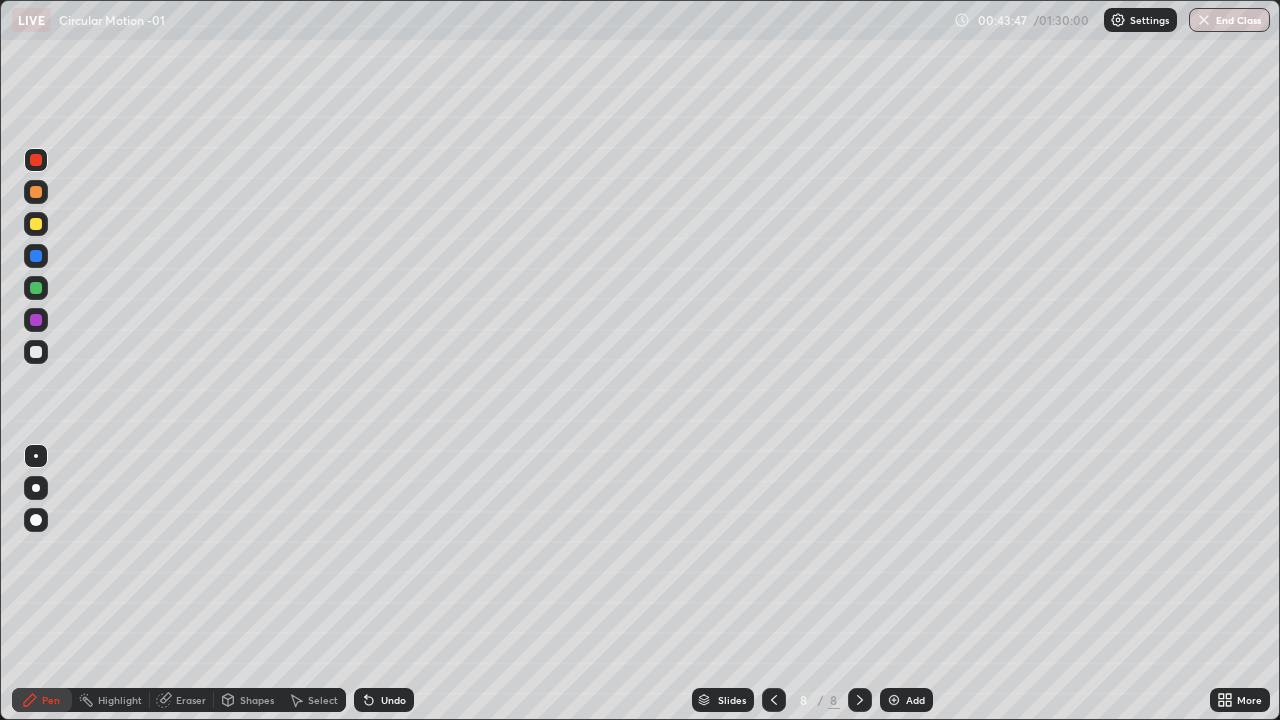 click on "Add" at bounding box center [906, 700] 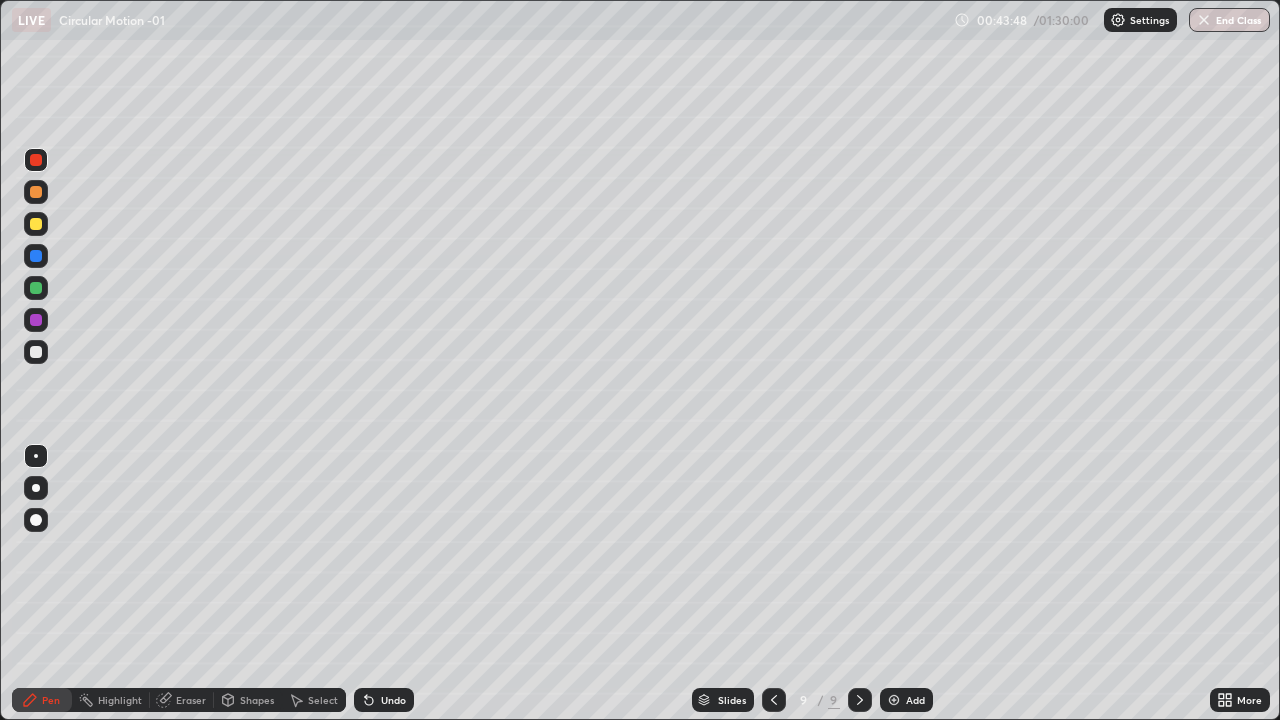click at bounding box center (36, 352) 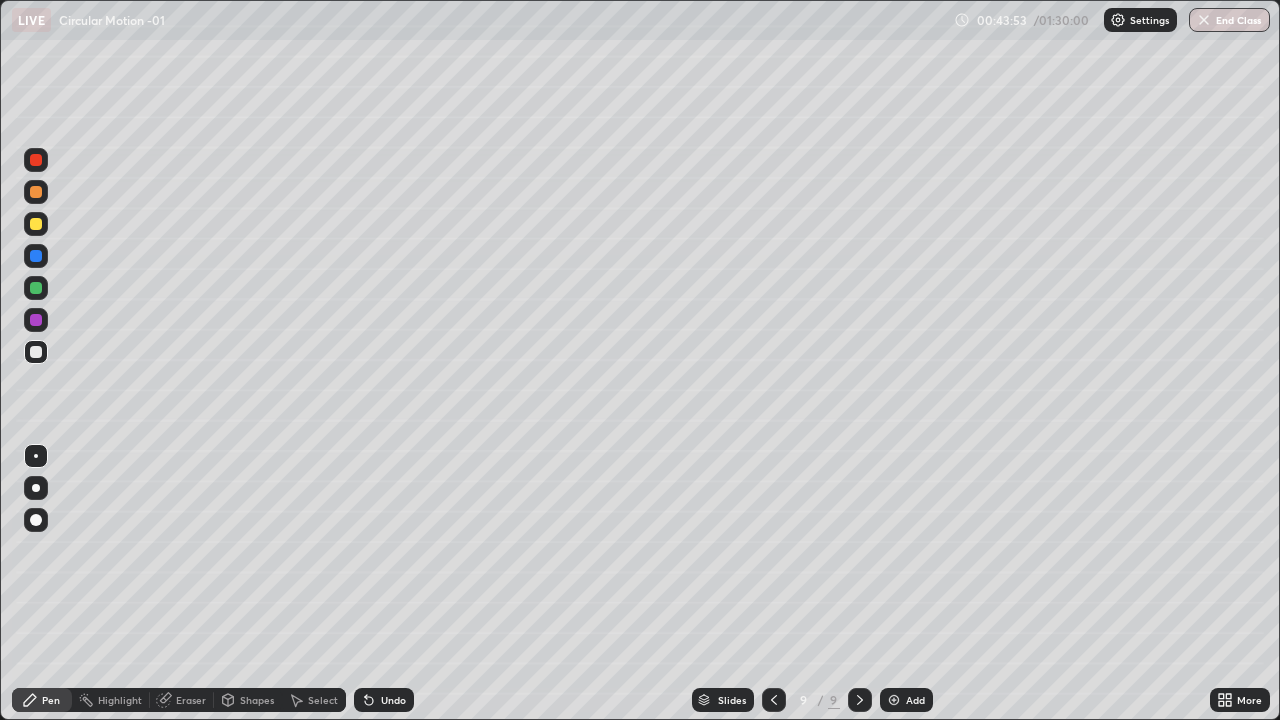 click on "Undo" at bounding box center [384, 700] 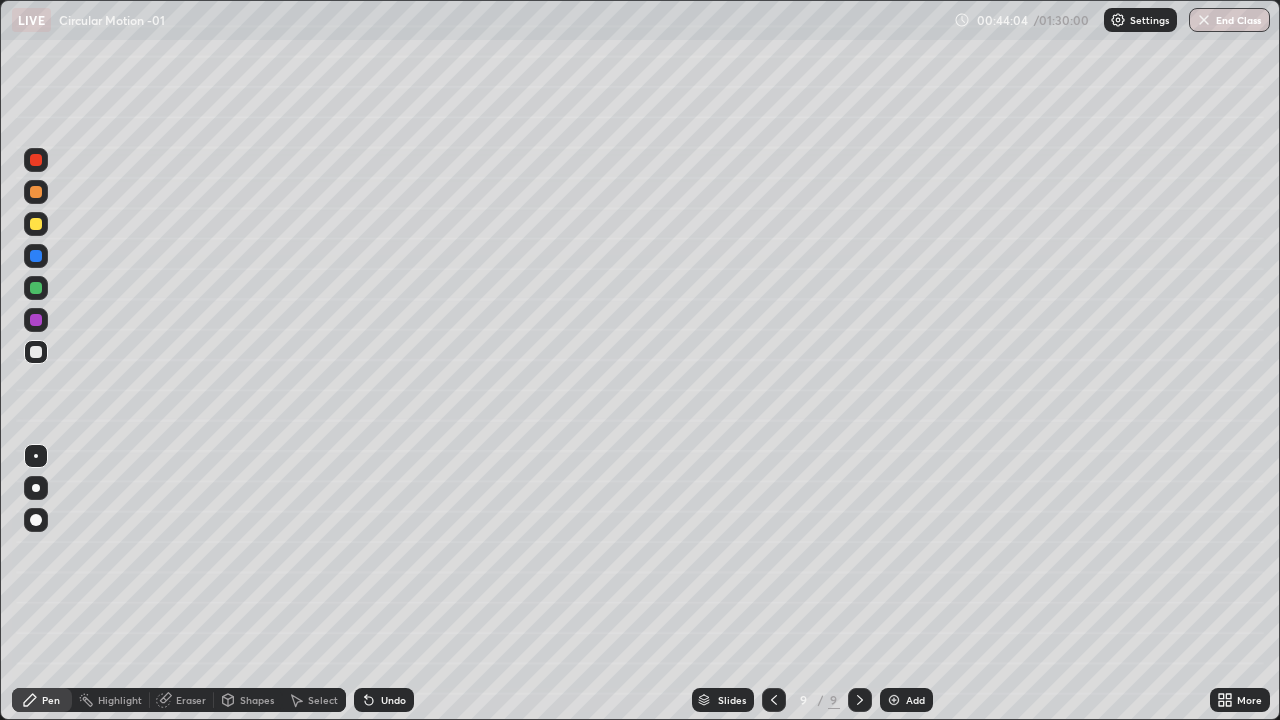 click at bounding box center [36, 224] 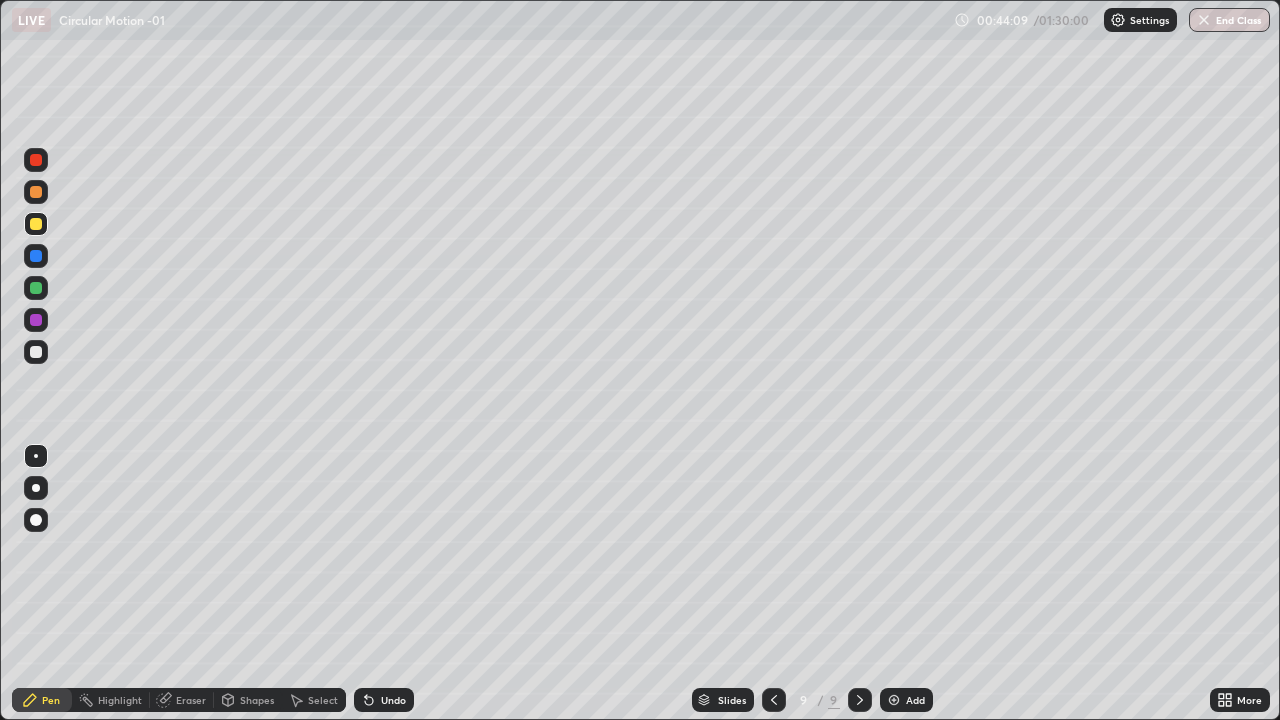click at bounding box center [36, 352] 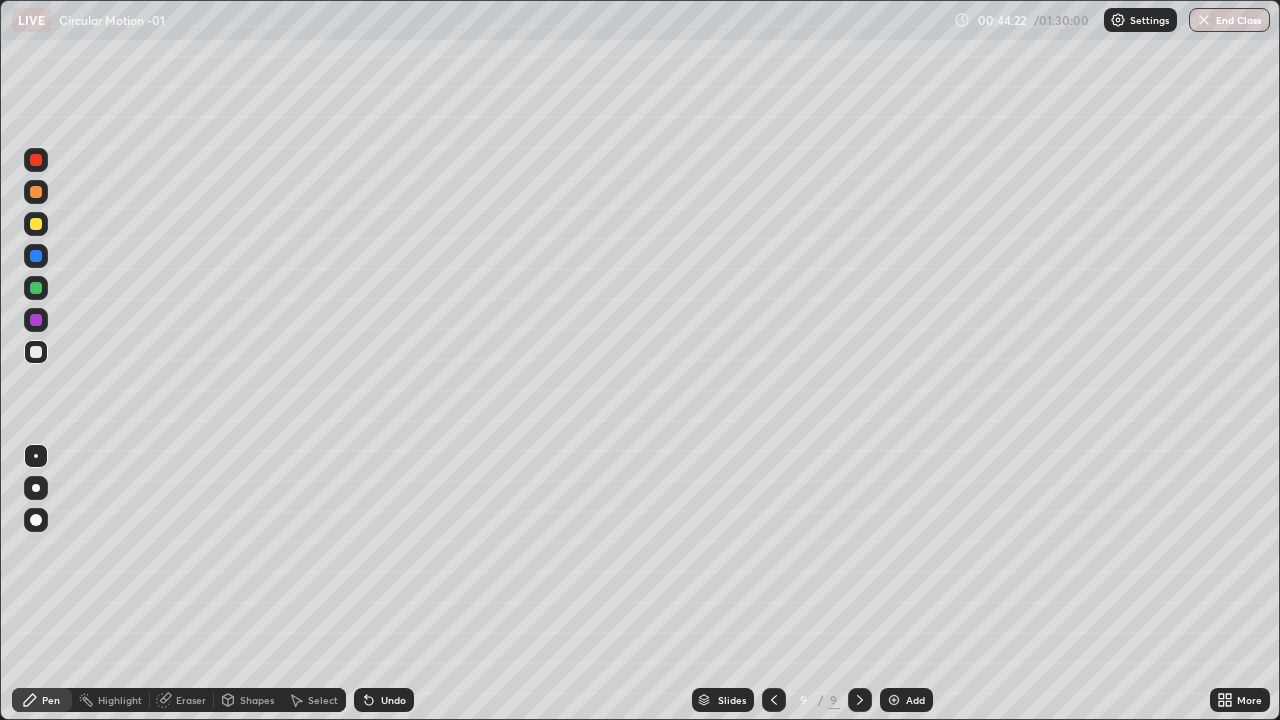 click on "Undo" at bounding box center [384, 700] 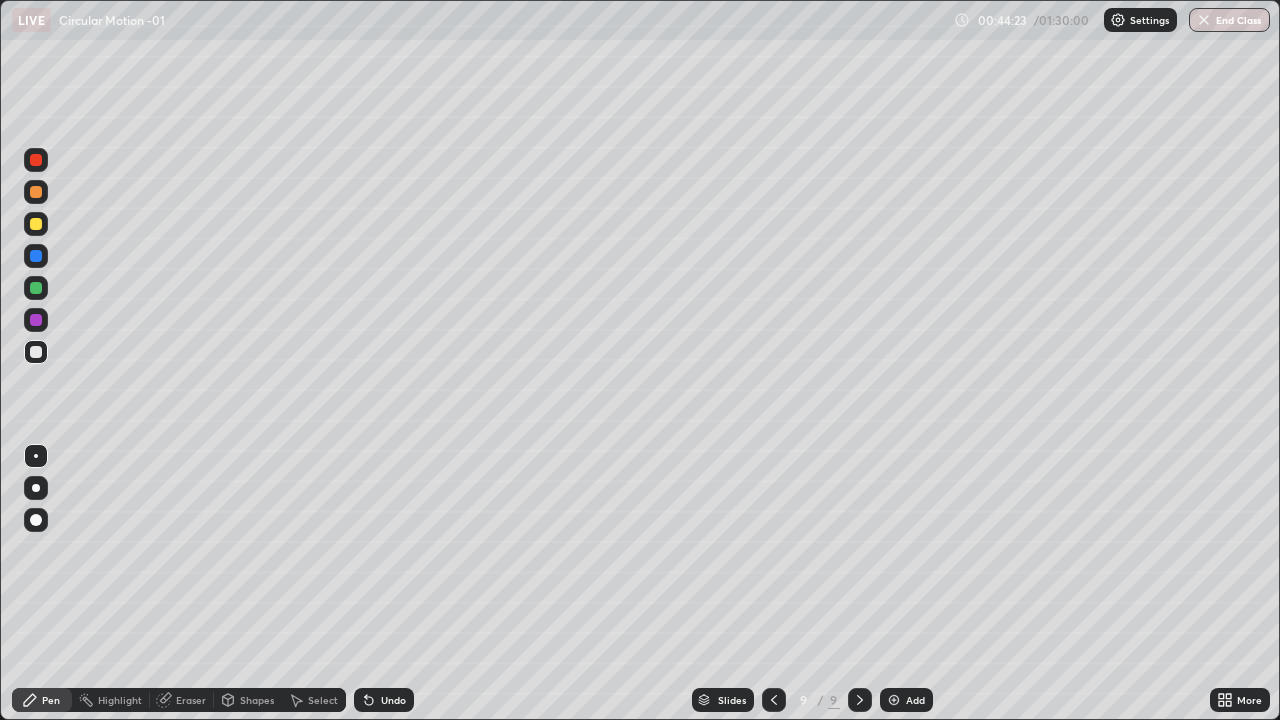 click at bounding box center [36, 160] 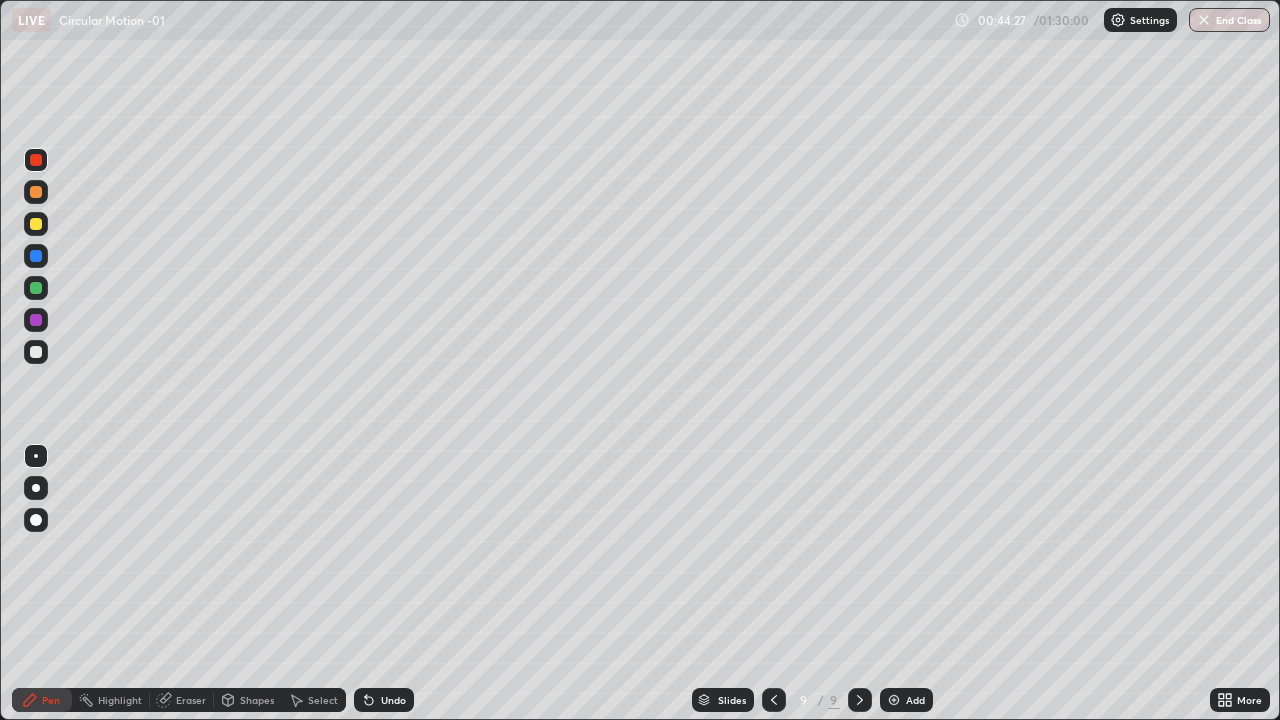 click at bounding box center (36, 192) 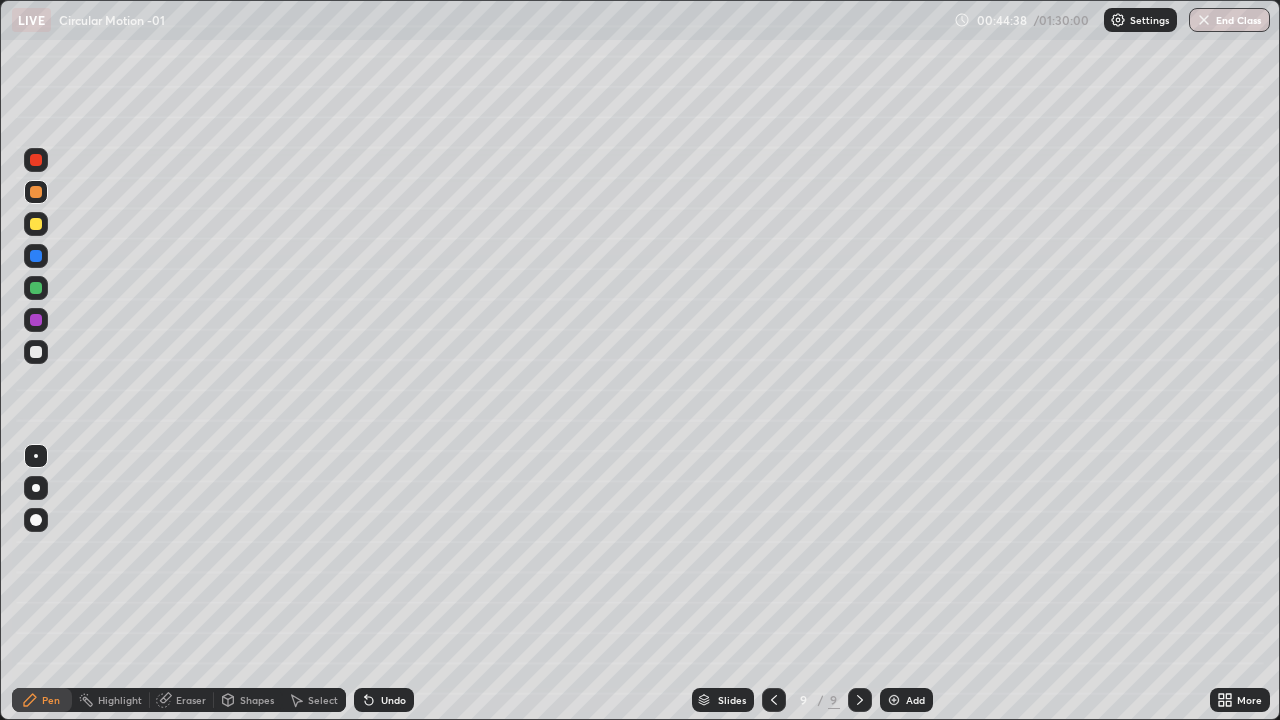 click on "Undo" at bounding box center (393, 700) 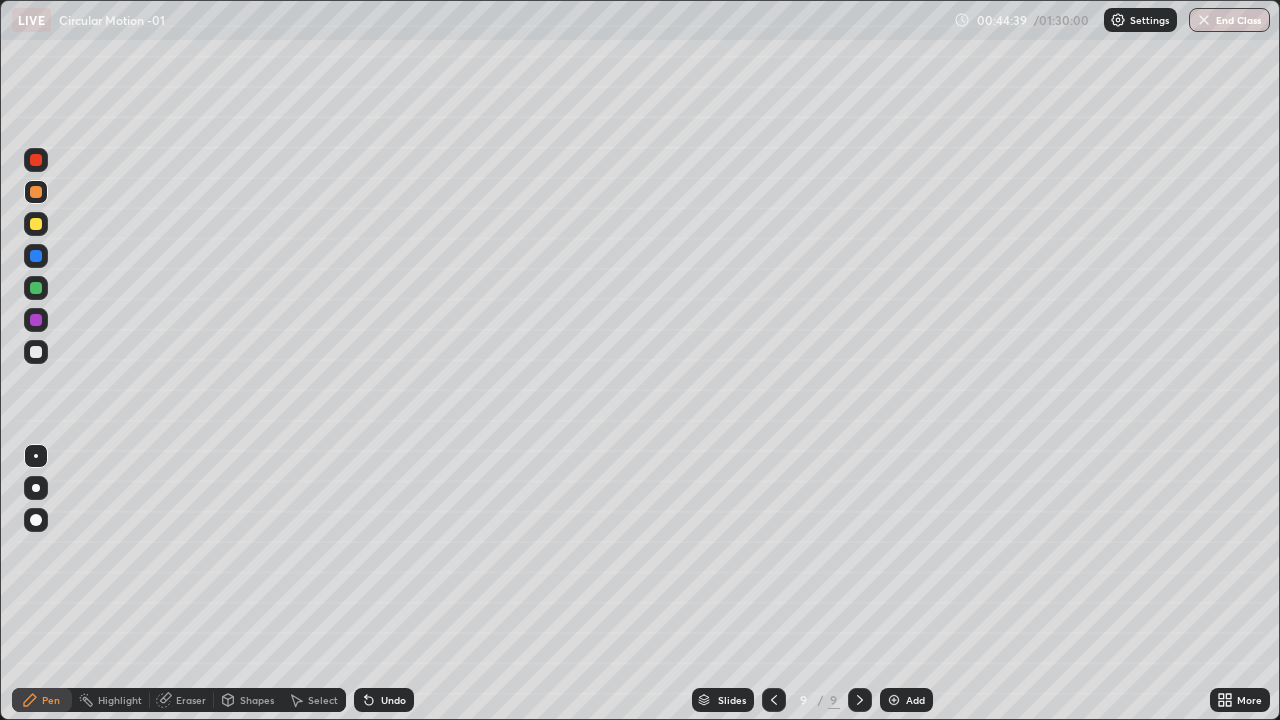 click on "Undo" at bounding box center (384, 700) 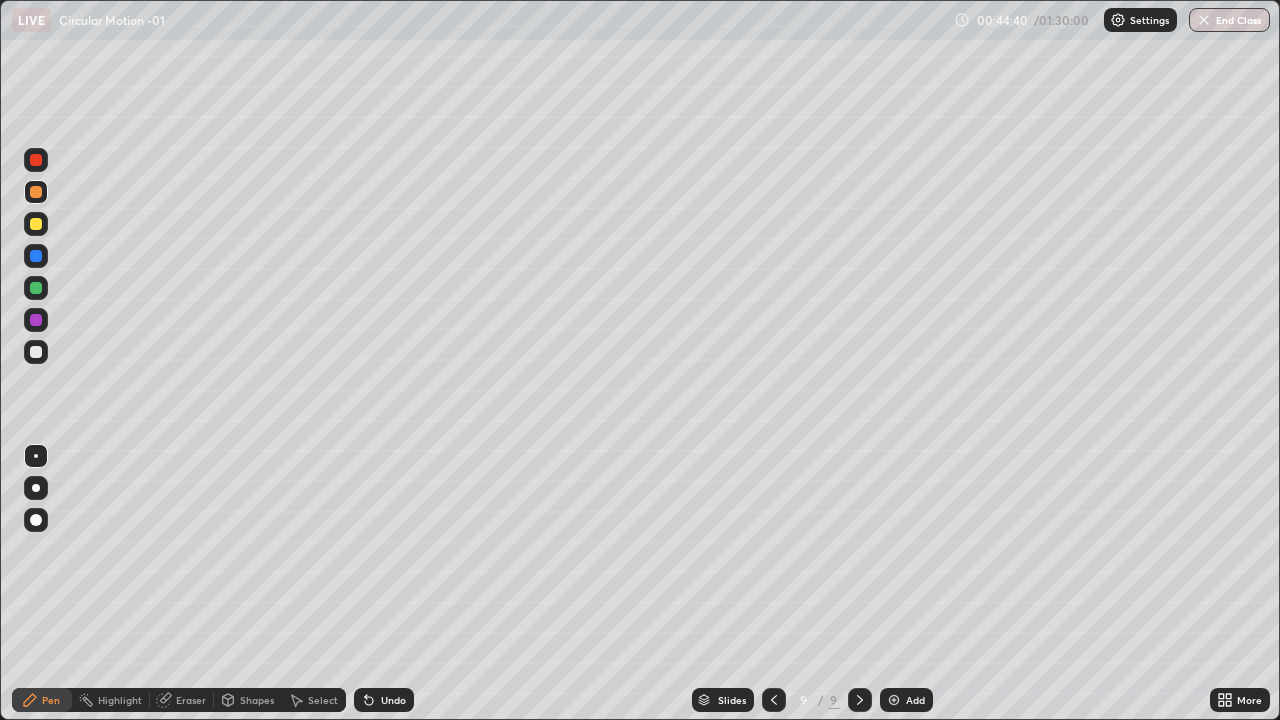 click on "Undo" at bounding box center (393, 700) 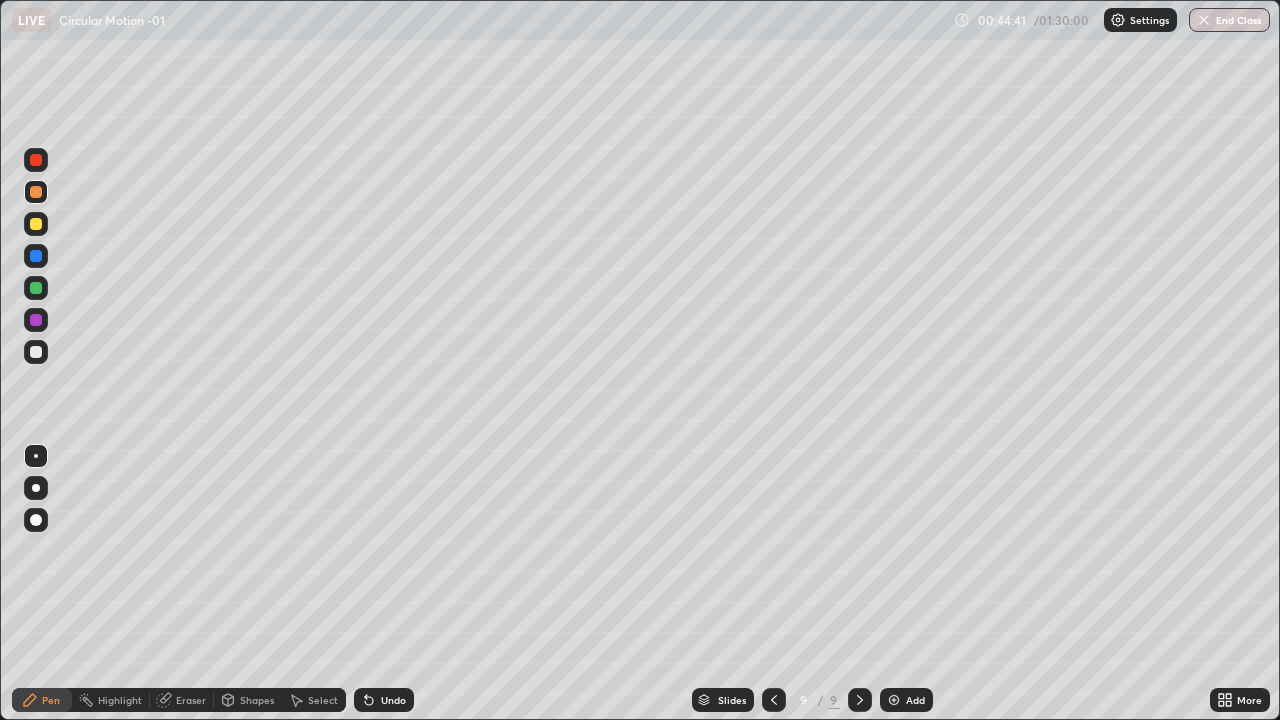 click on "Undo" at bounding box center (393, 700) 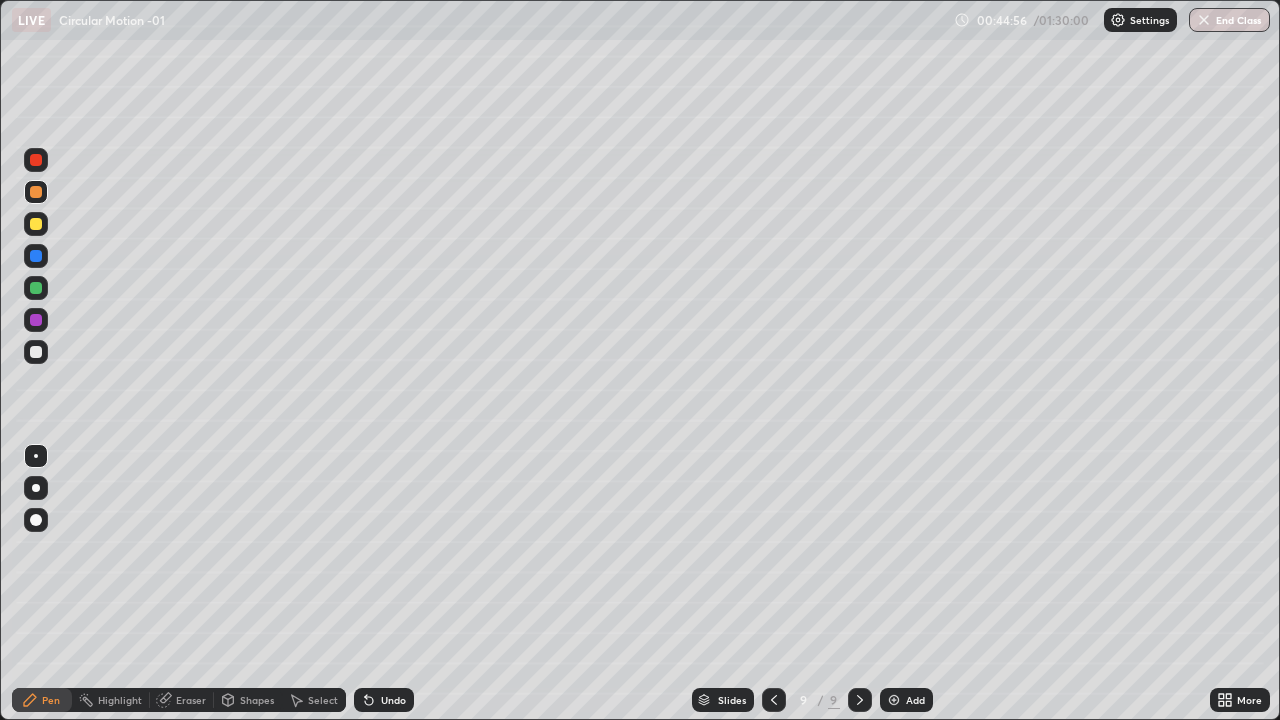 click at bounding box center (36, 224) 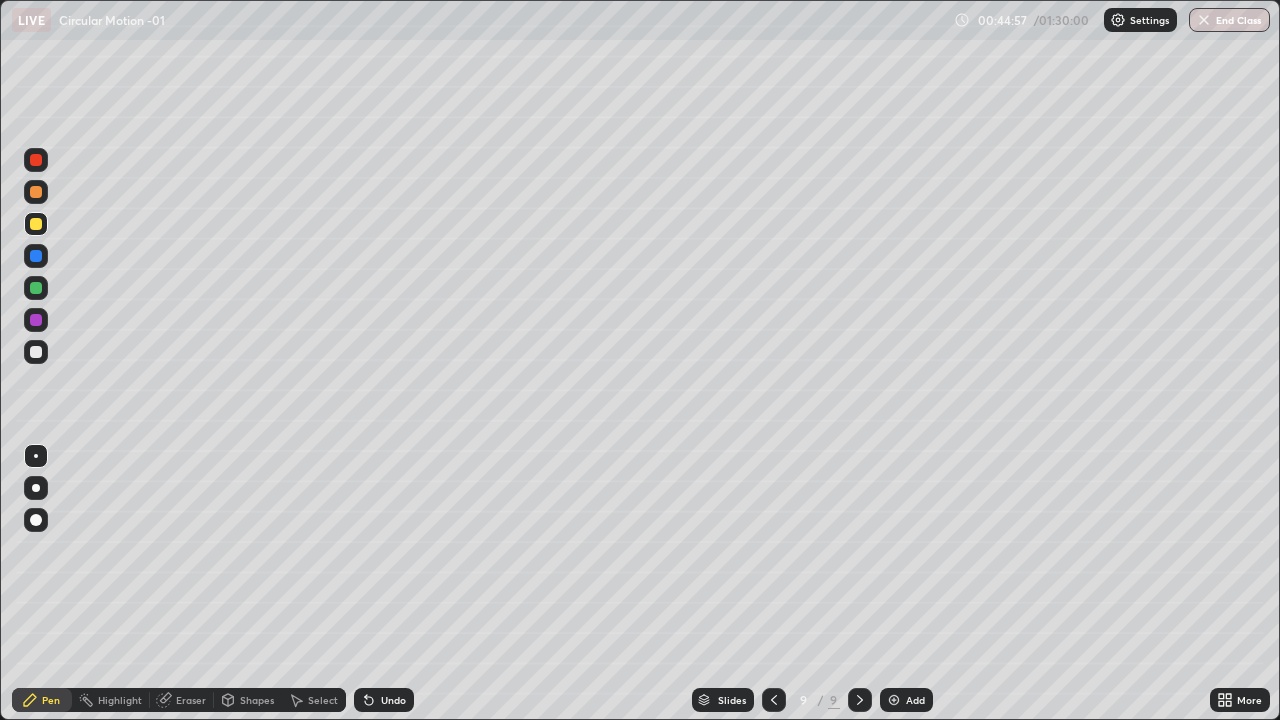 click at bounding box center (36, 160) 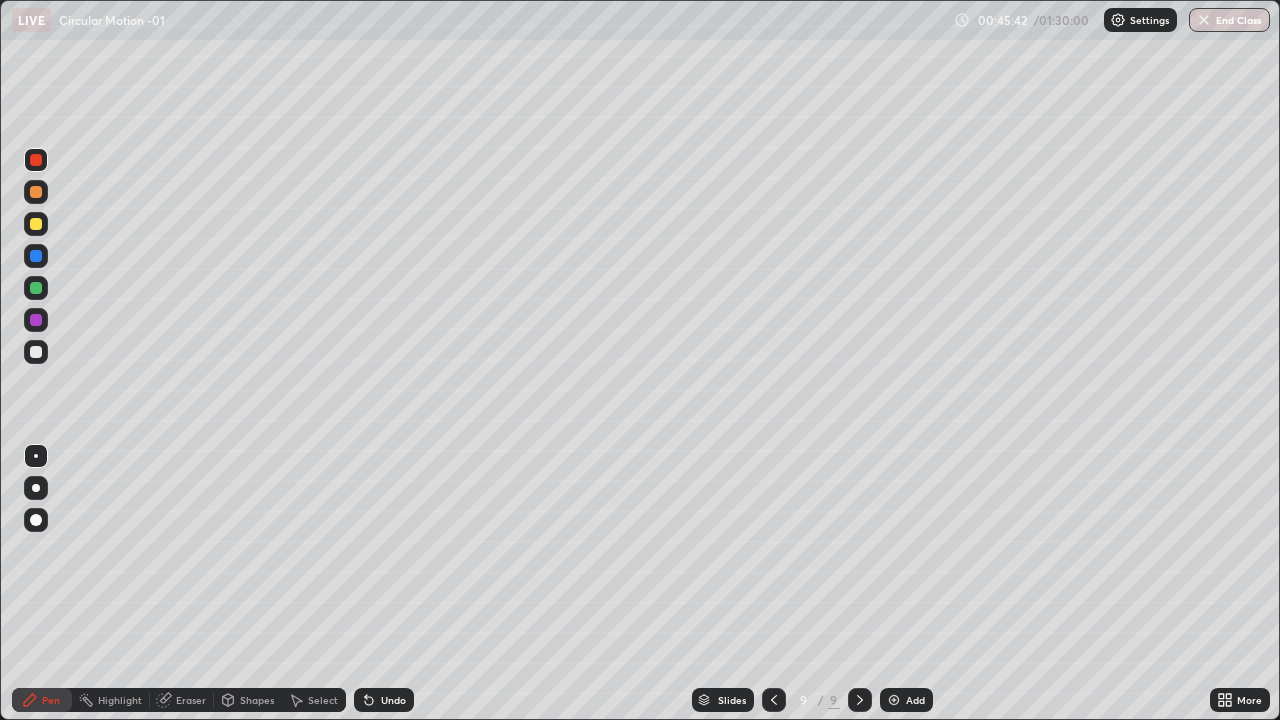 click at bounding box center [36, 352] 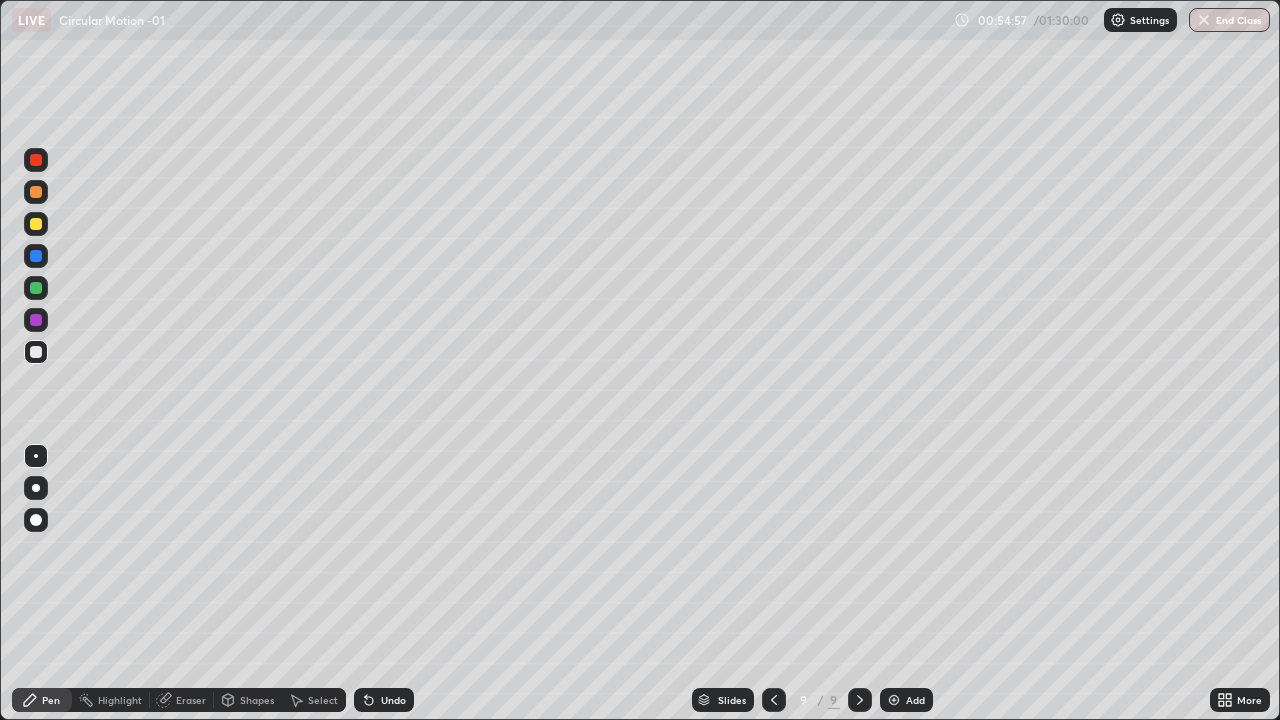 click on "Add" at bounding box center [906, 700] 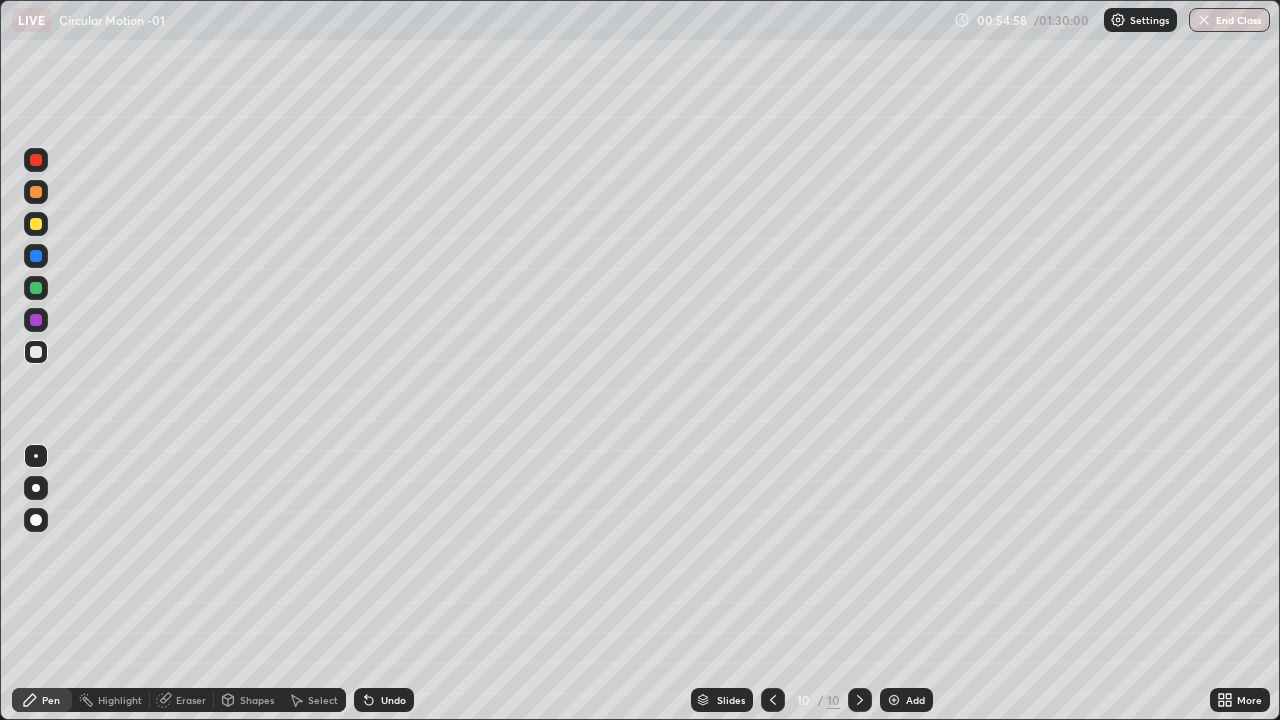 click at bounding box center [36, 352] 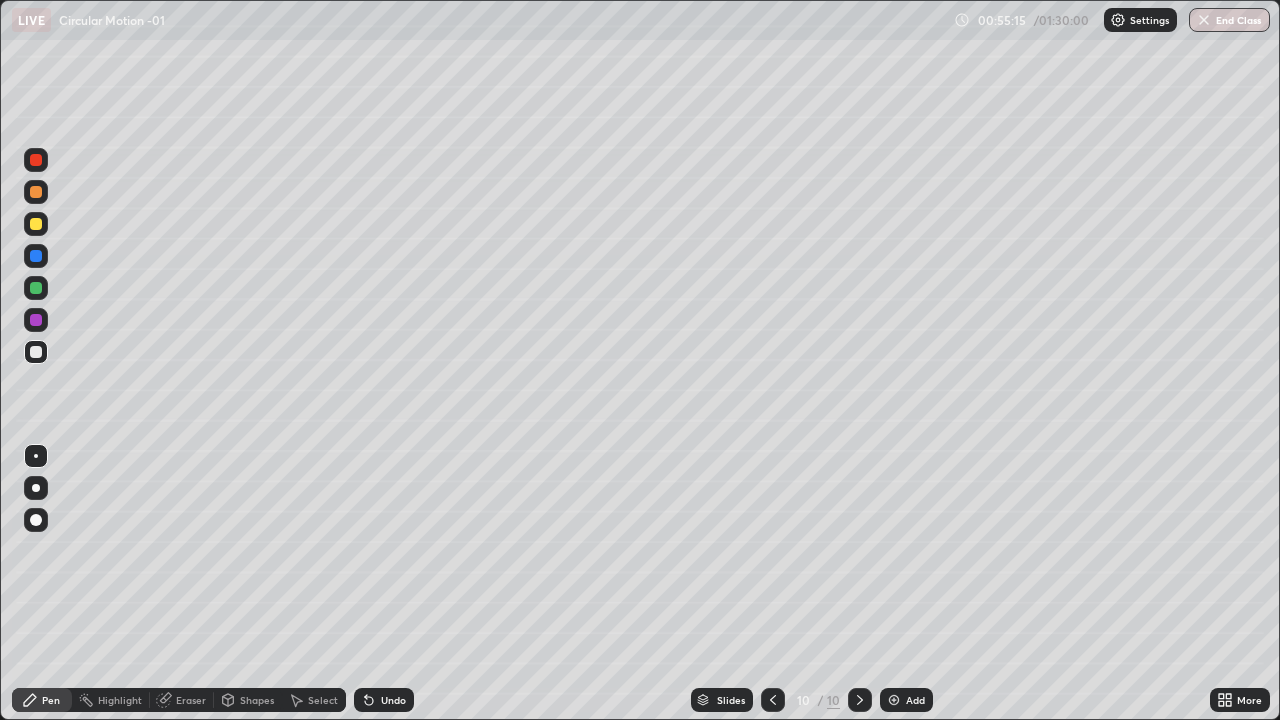 click at bounding box center [36, 224] 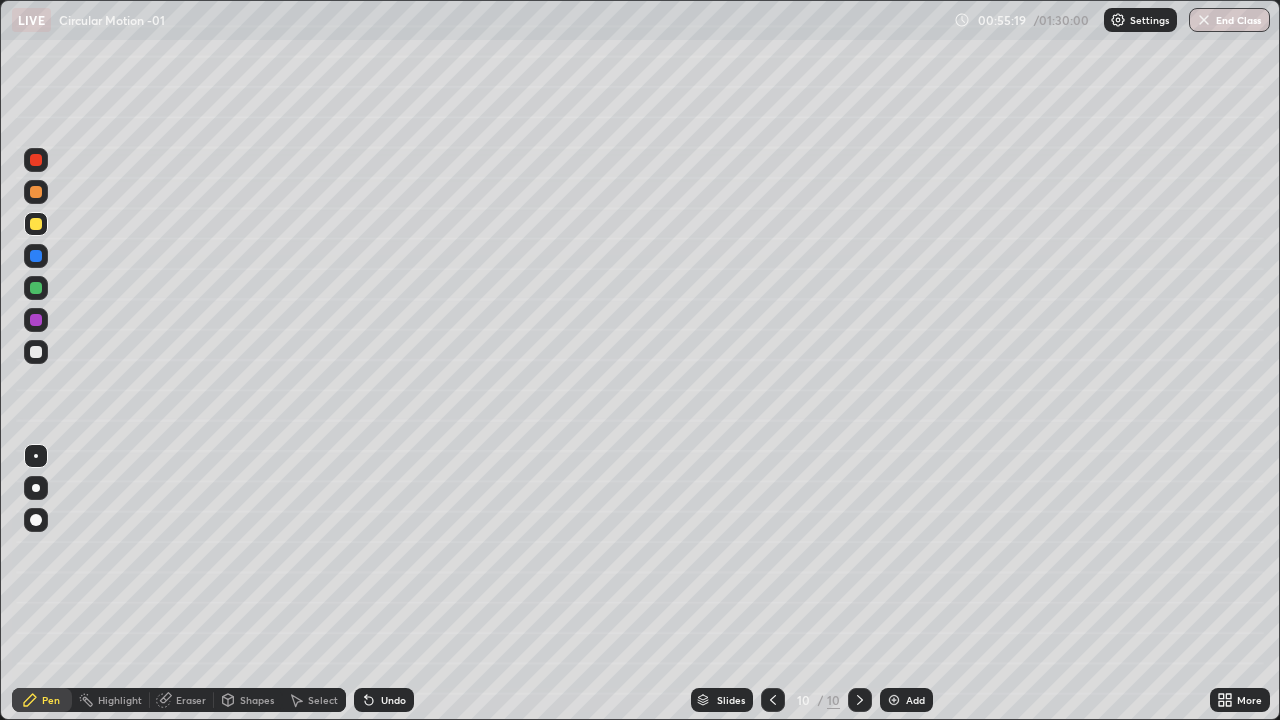 click on "Undo" at bounding box center (384, 700) 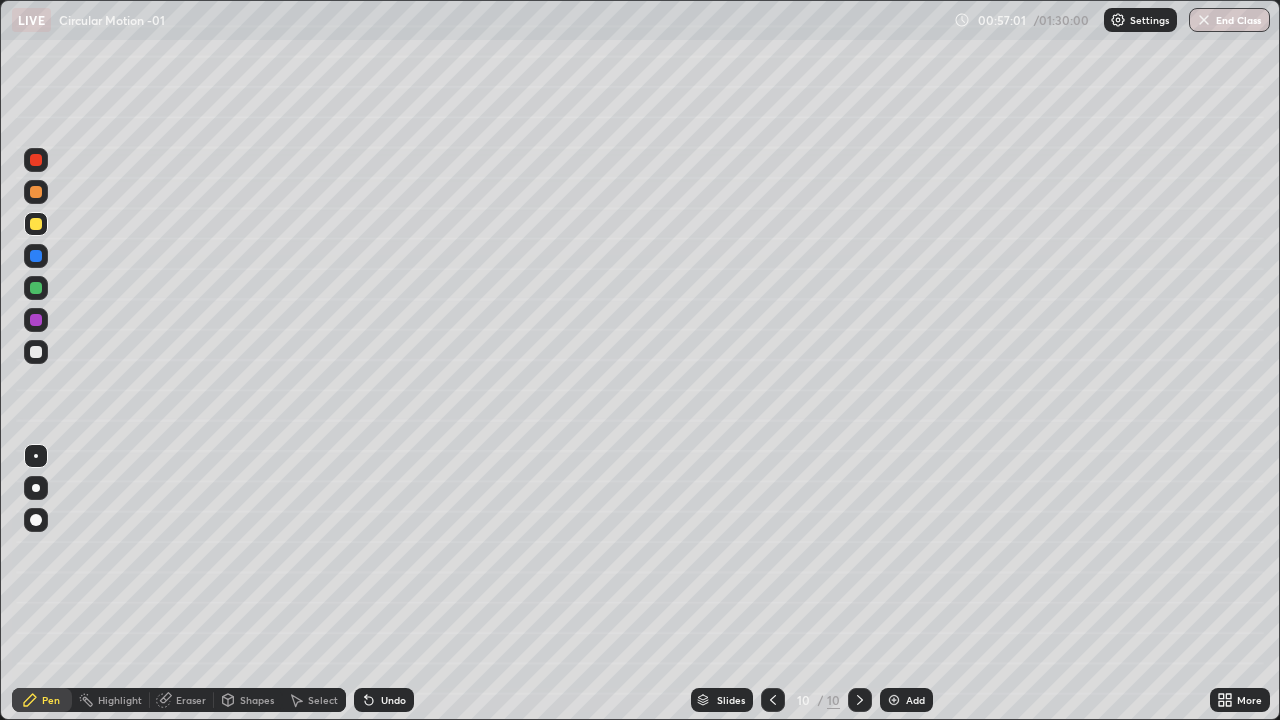 click on "Add" at bounding box center (915, 700) 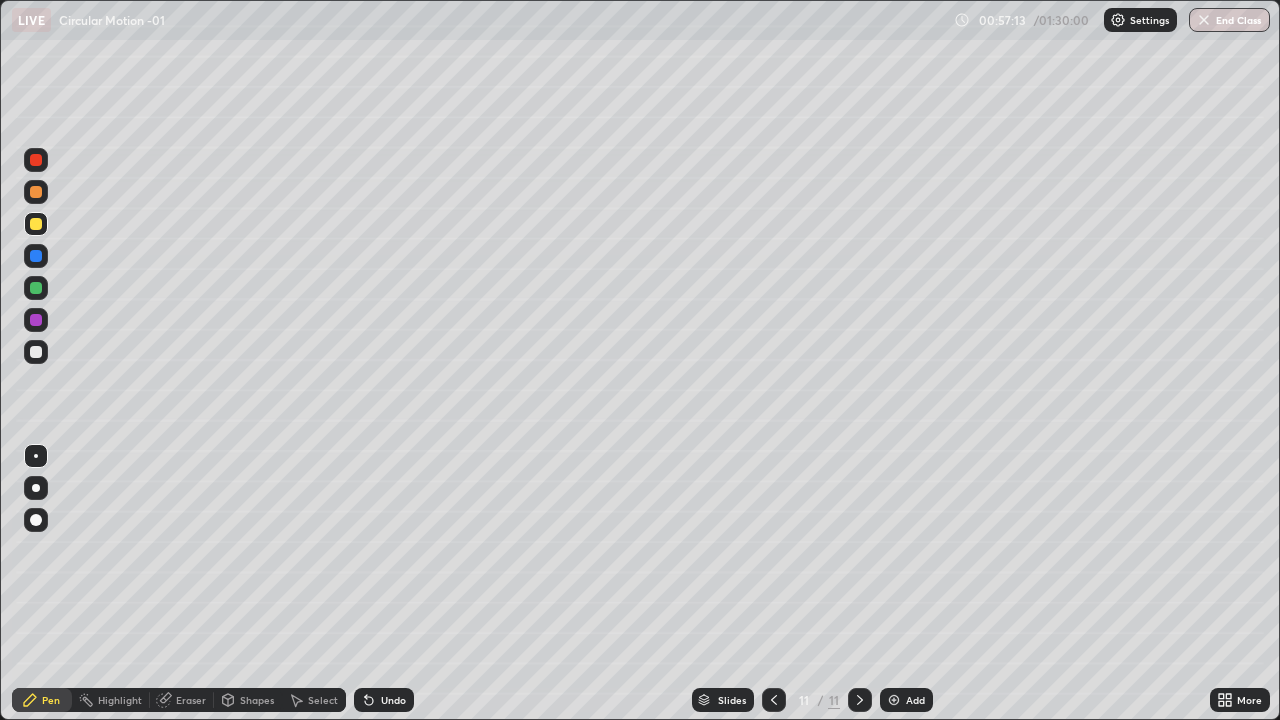 click at bounding box center [36, 352] 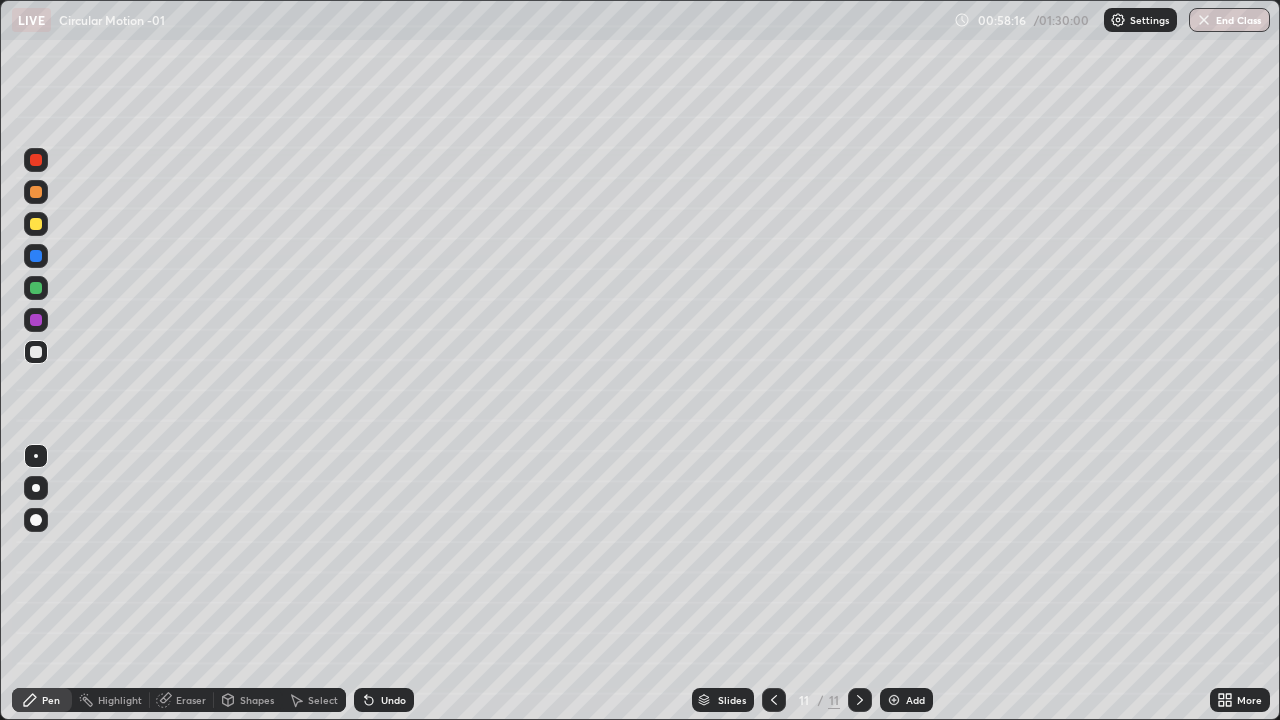 click at bounding box center (36, 192) 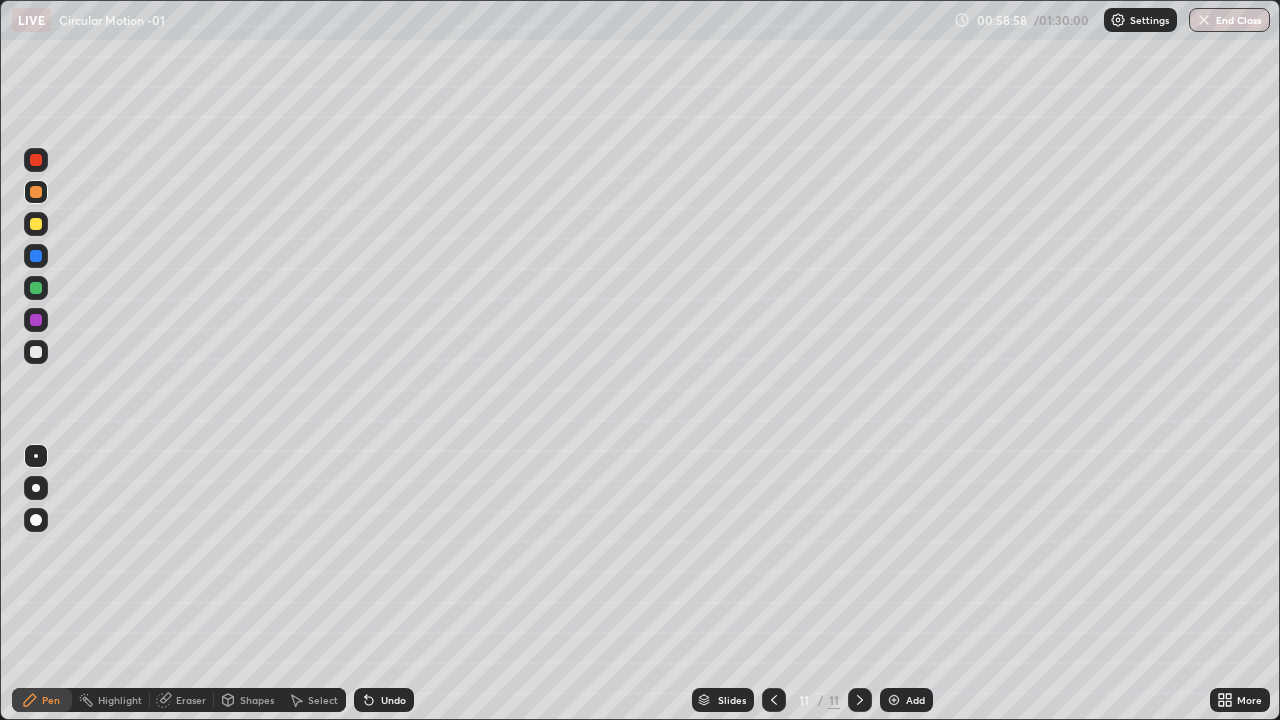 click on "Undo" at bounding box center [384, 700] 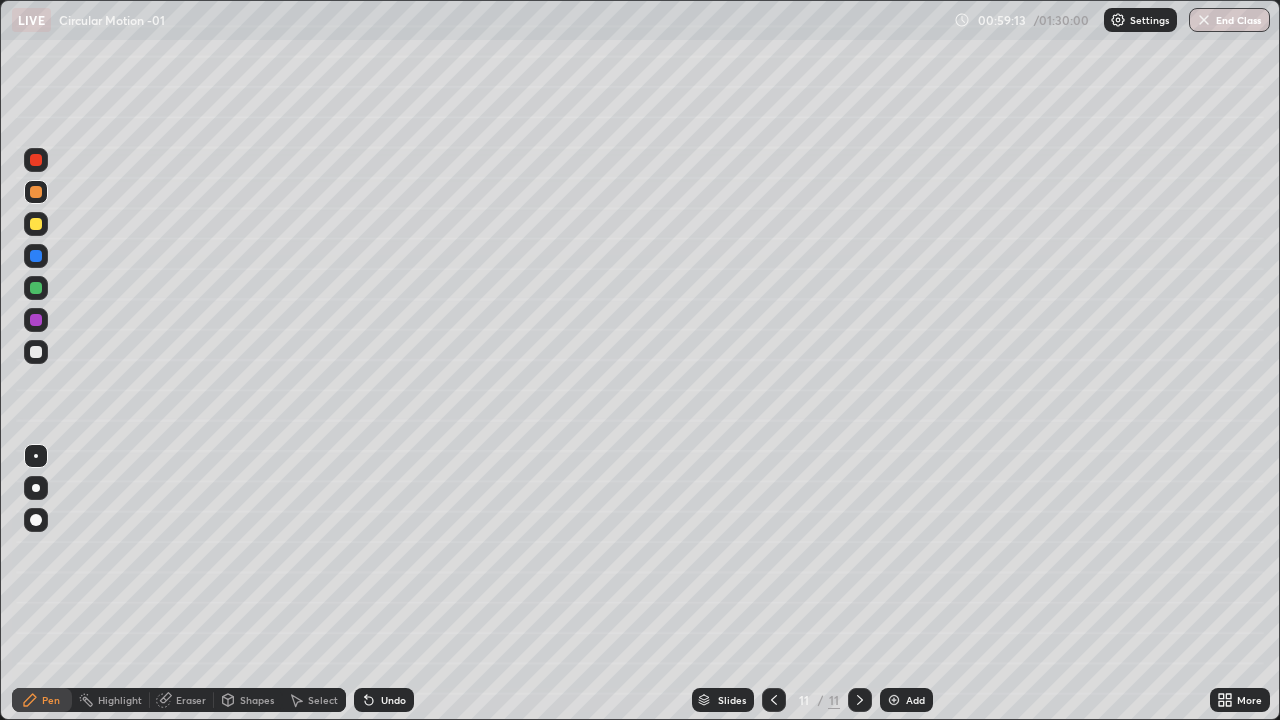 click at bounding box center (36, 288) 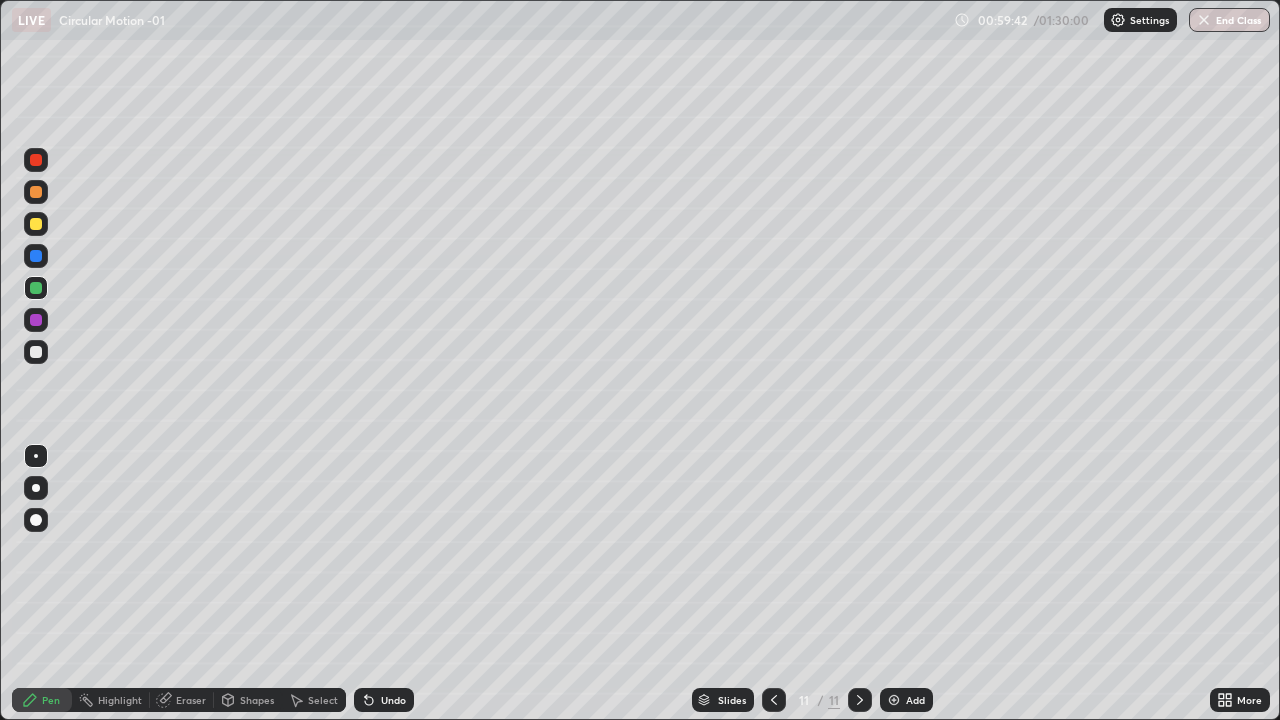 click at bounding box center (36, 224) 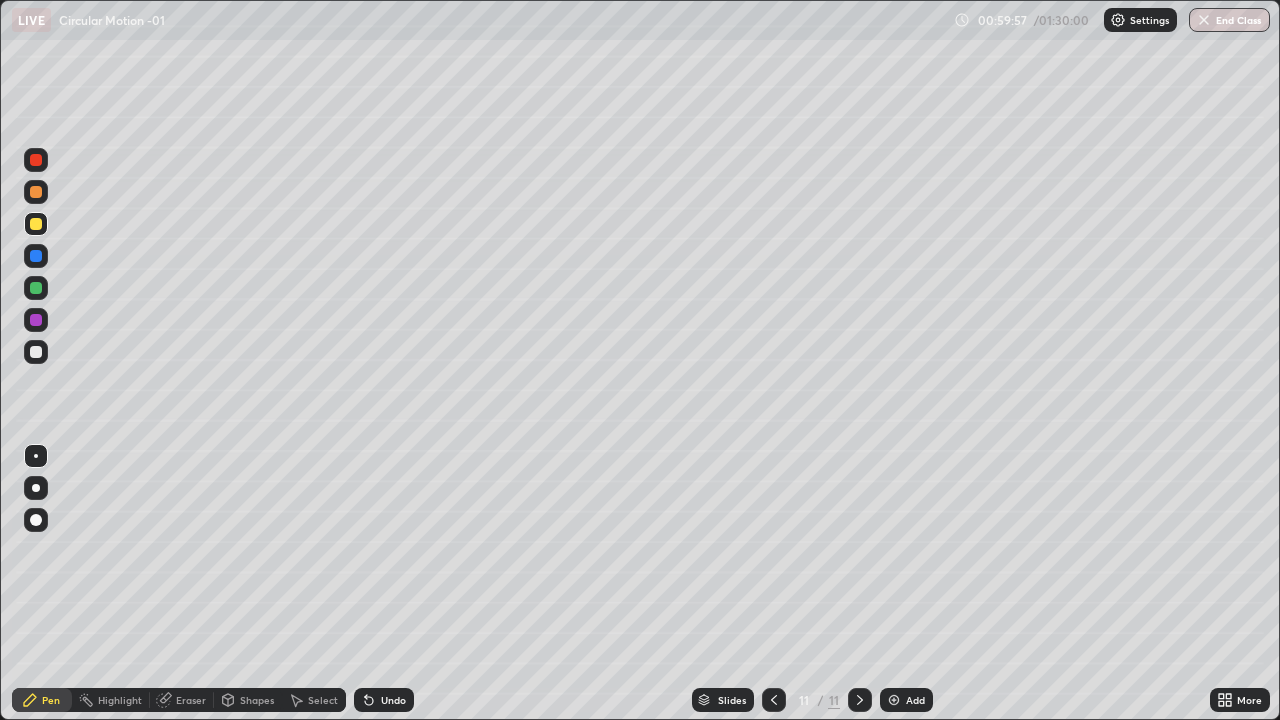 click at bounding box center (36, 160) 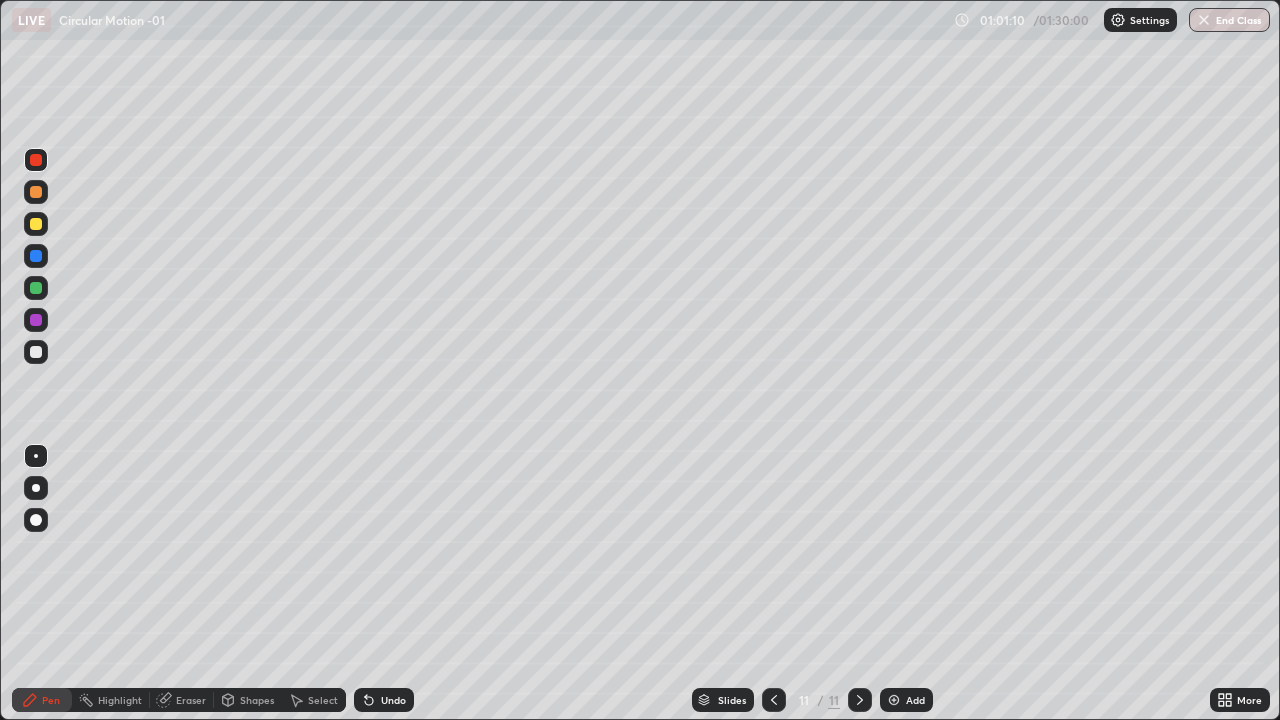 click at bounding box center (36, 288) 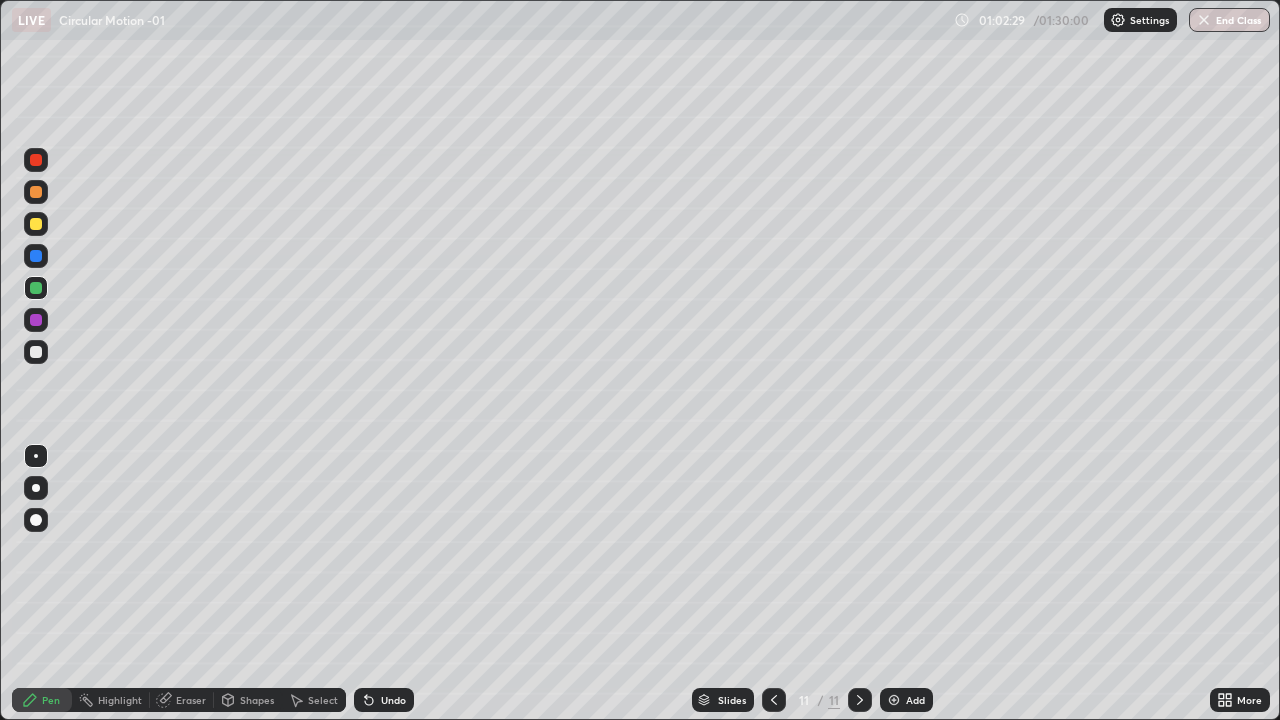 click on "Undo" at bounding box center [384, 700] 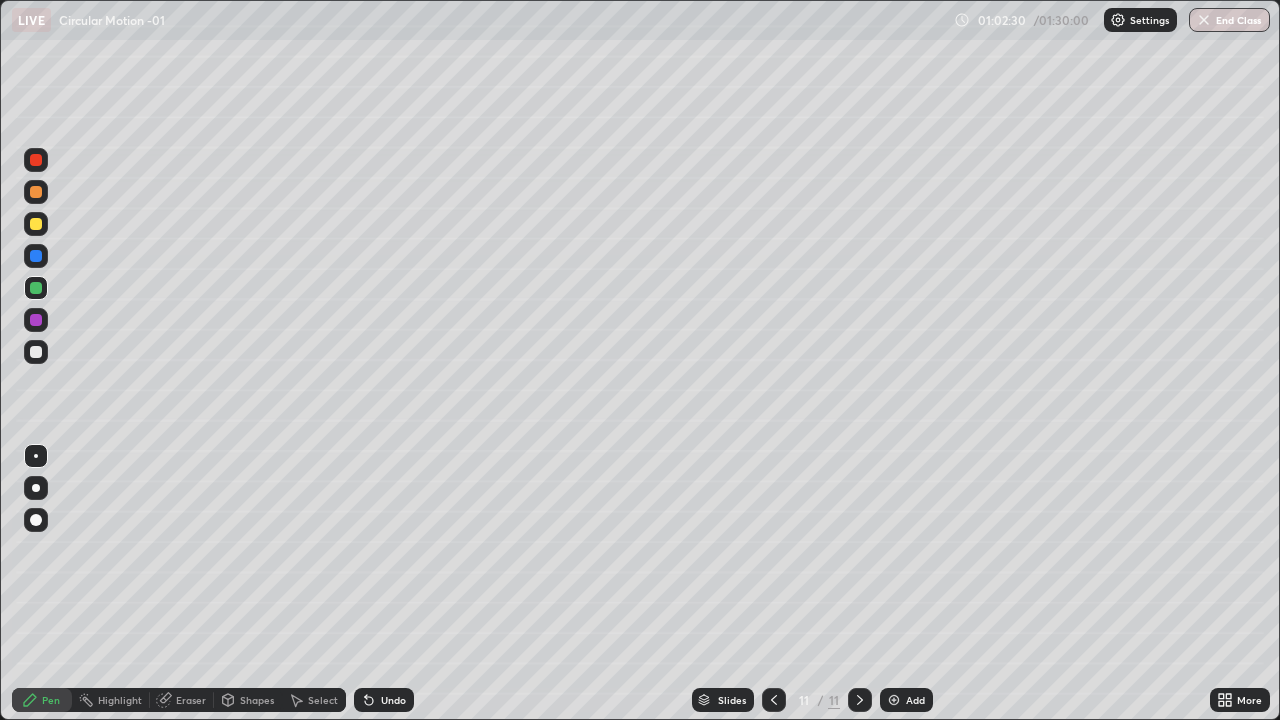 click at bounding box center [36, 224] 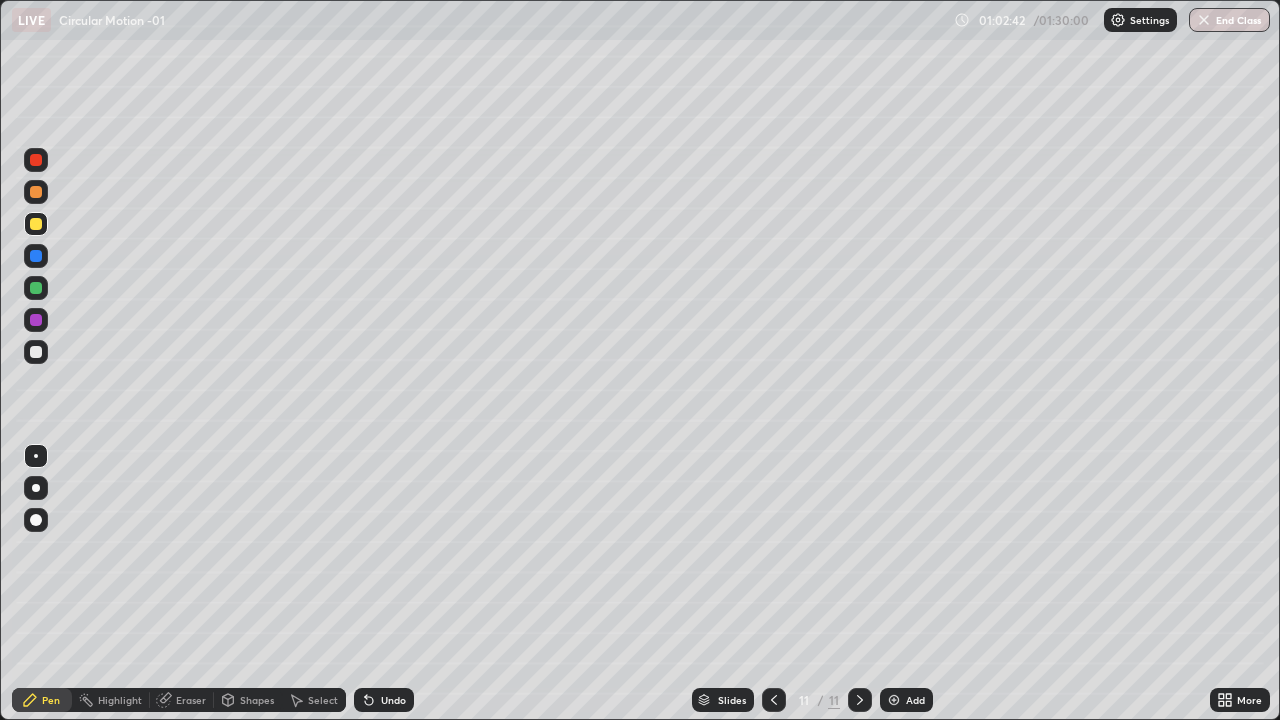 click at bounding box center [36, 160] 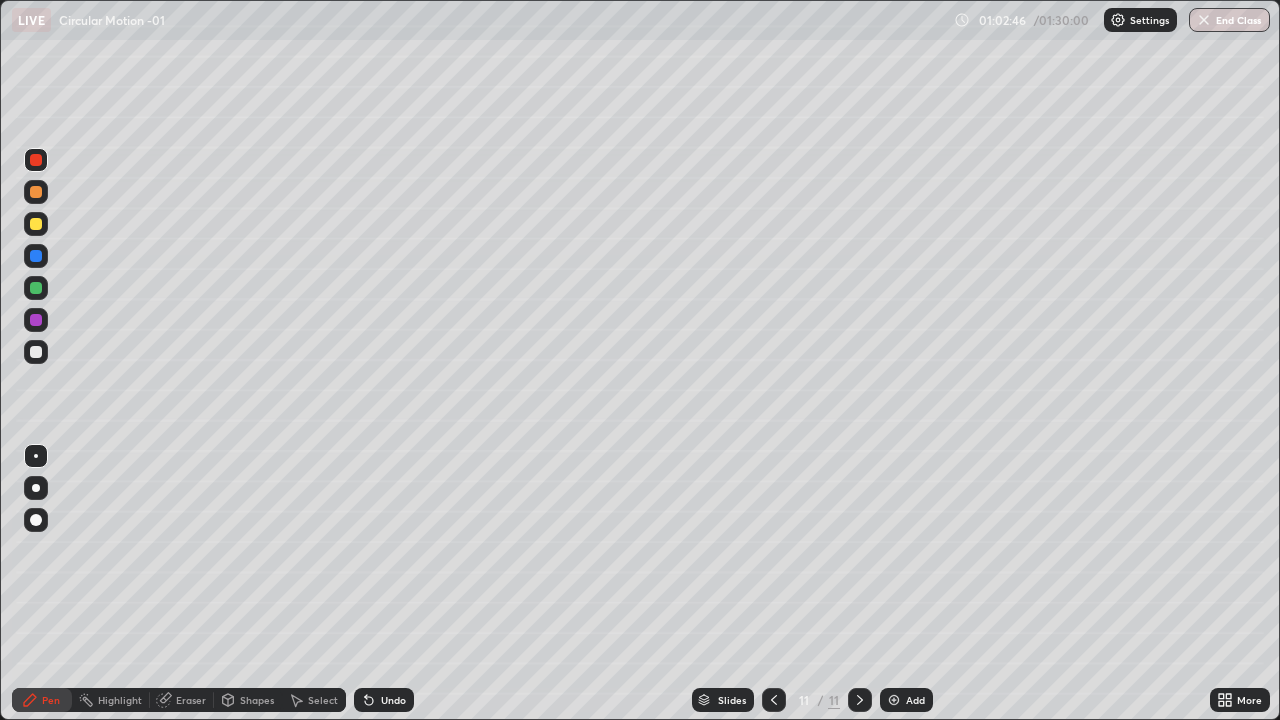 click at bounding box center [36, 256] 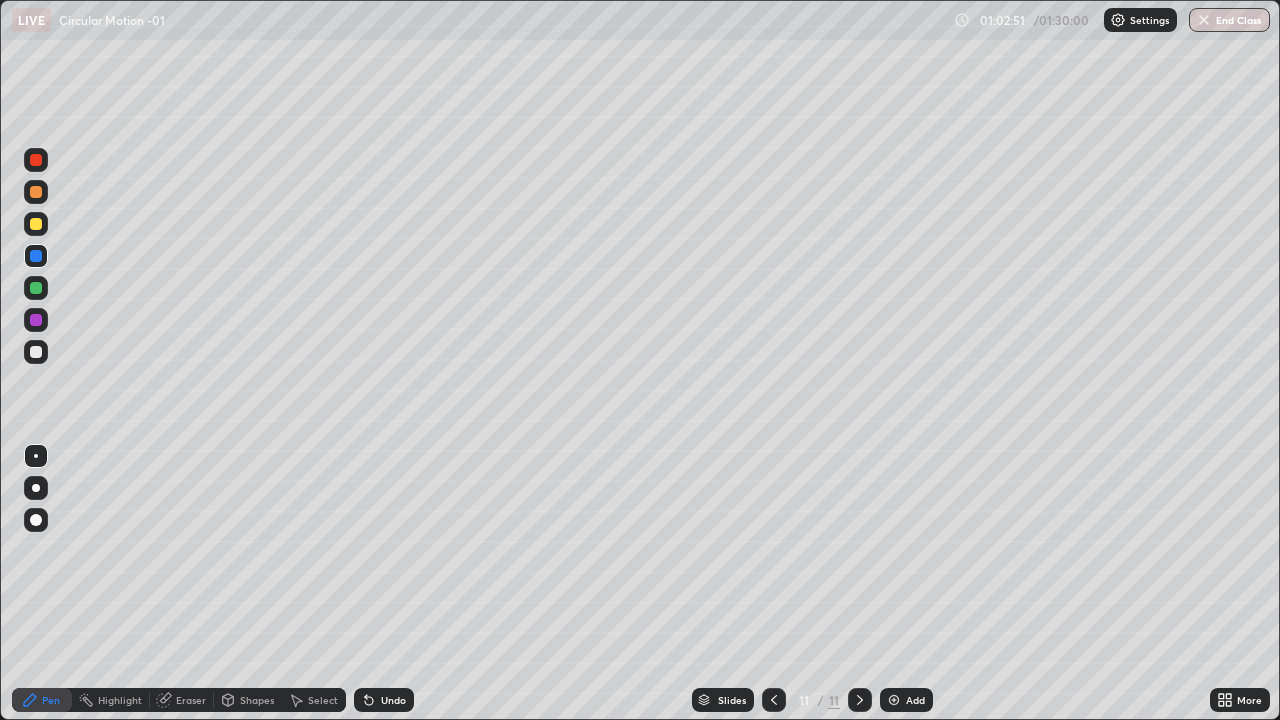 click at bounding box center (36, 320) 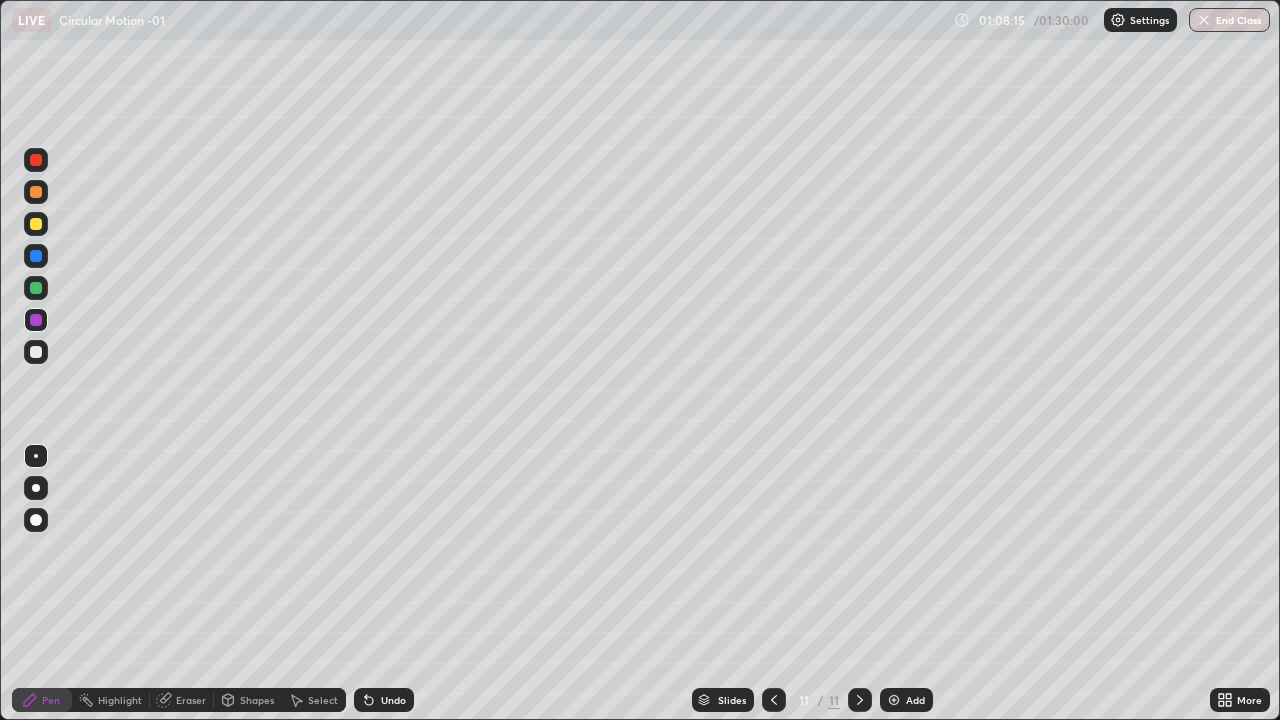click on "Add" at bounding box center [915, 700] 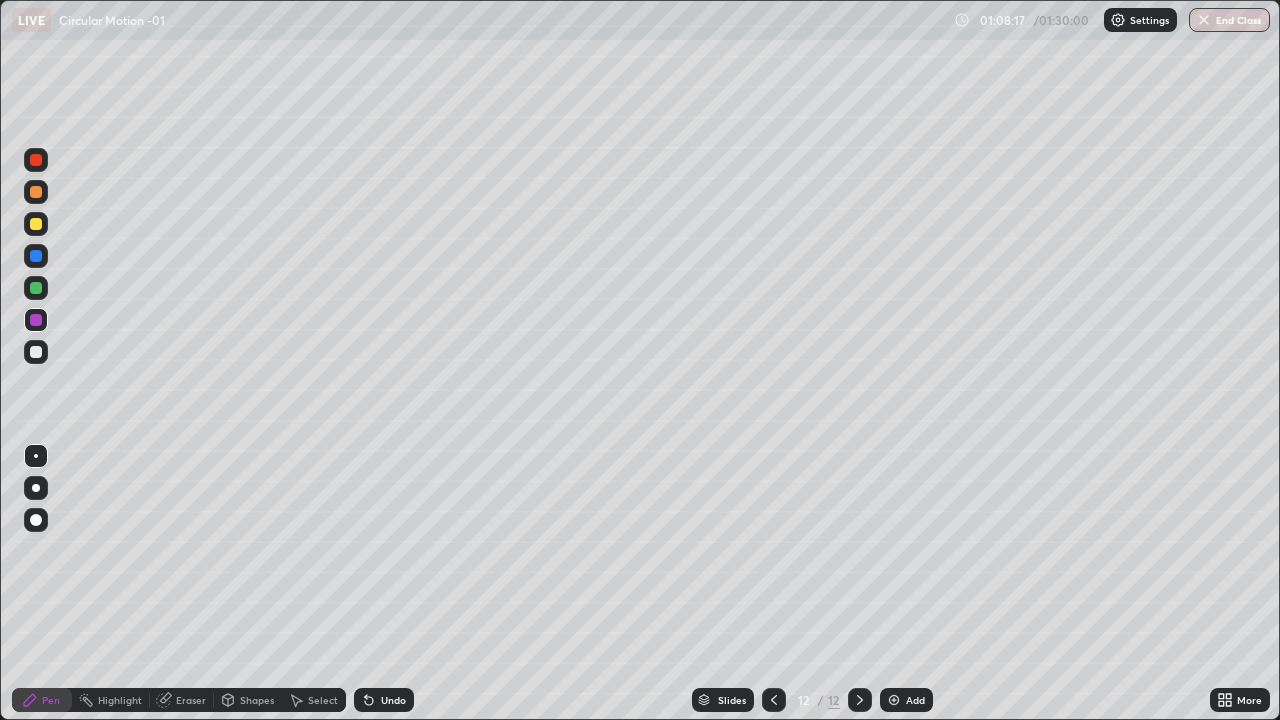 click at bounding box center (36, 352) 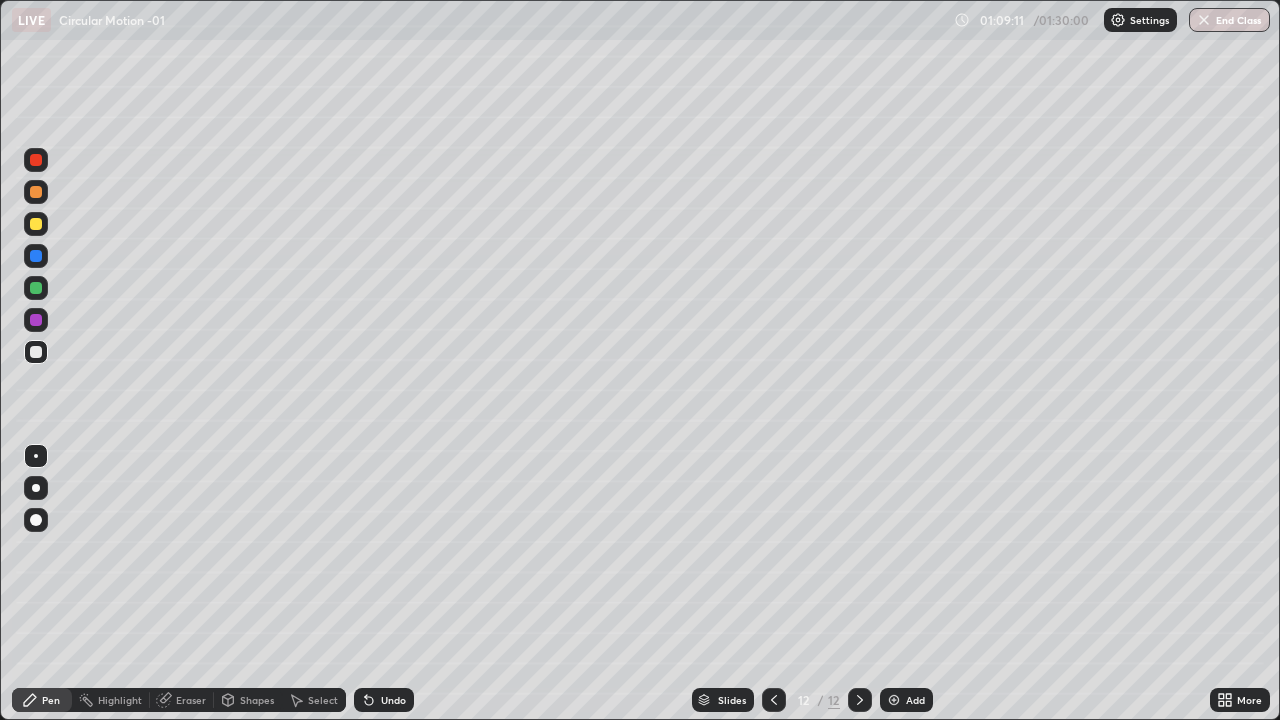 click on "Undo" at bounding box center (384, 700) 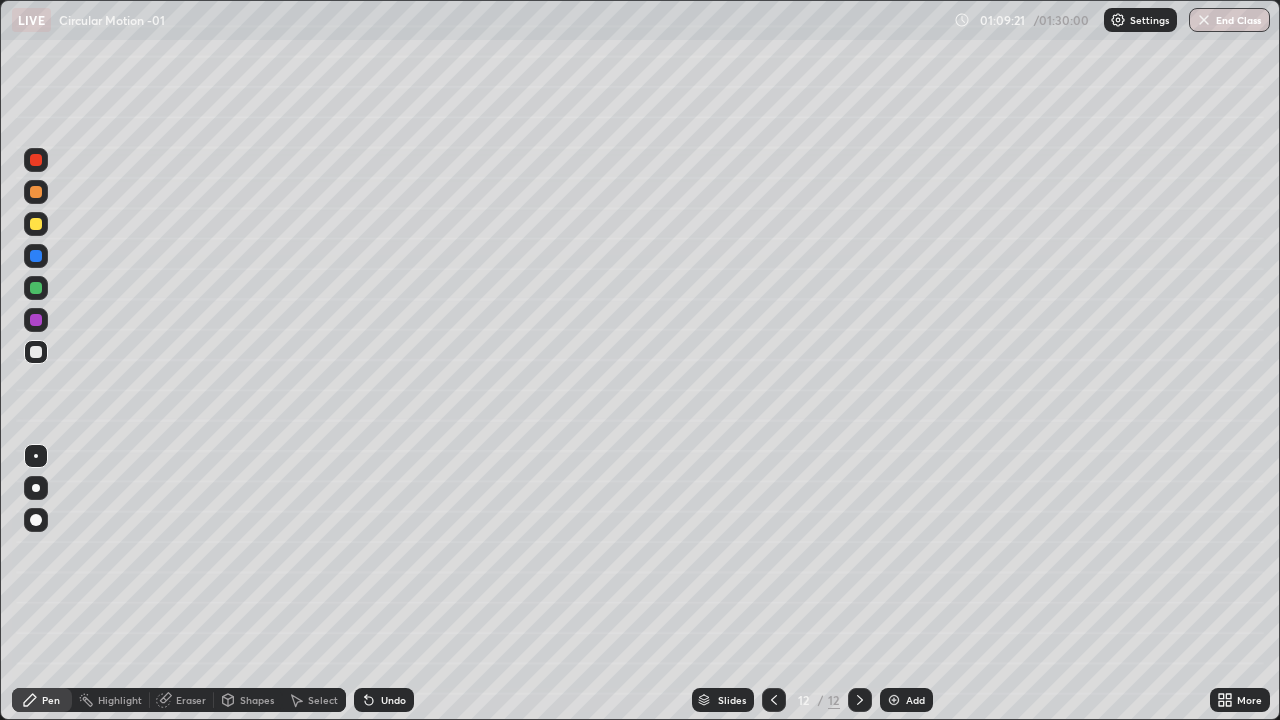 click at bounding box center [36, 224] 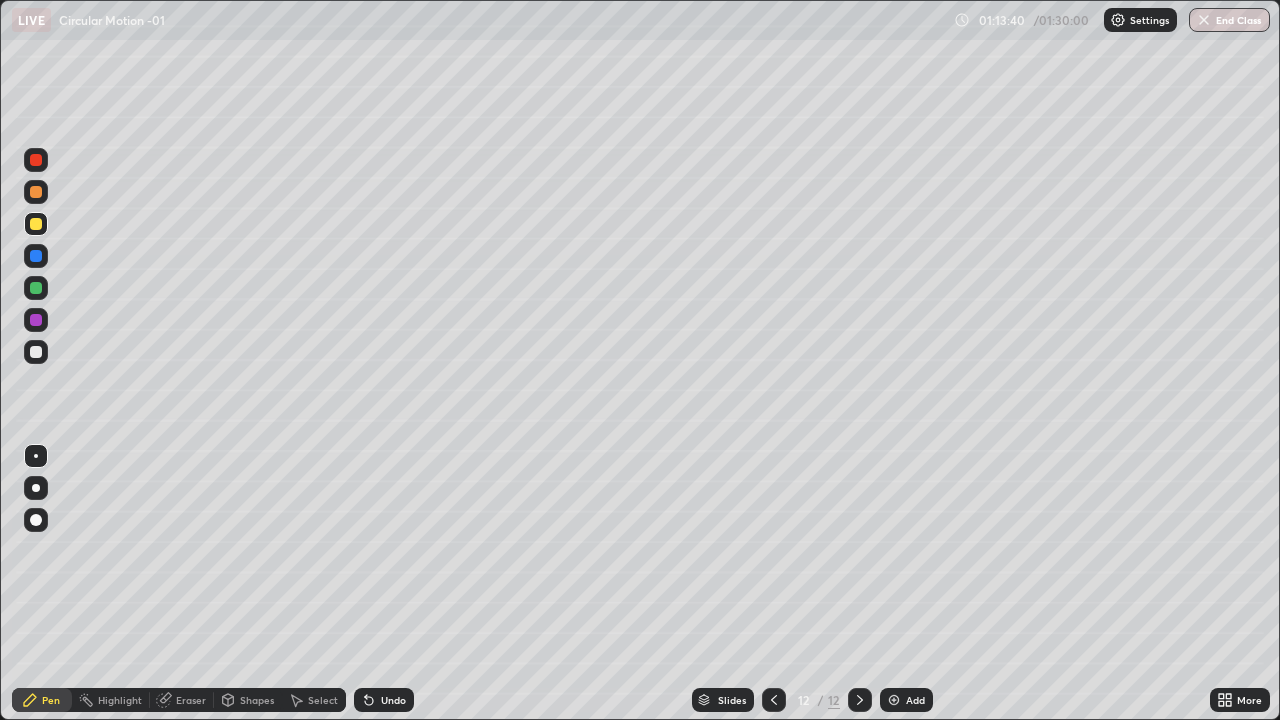 click on "Add" at bounding box center [906, 700] 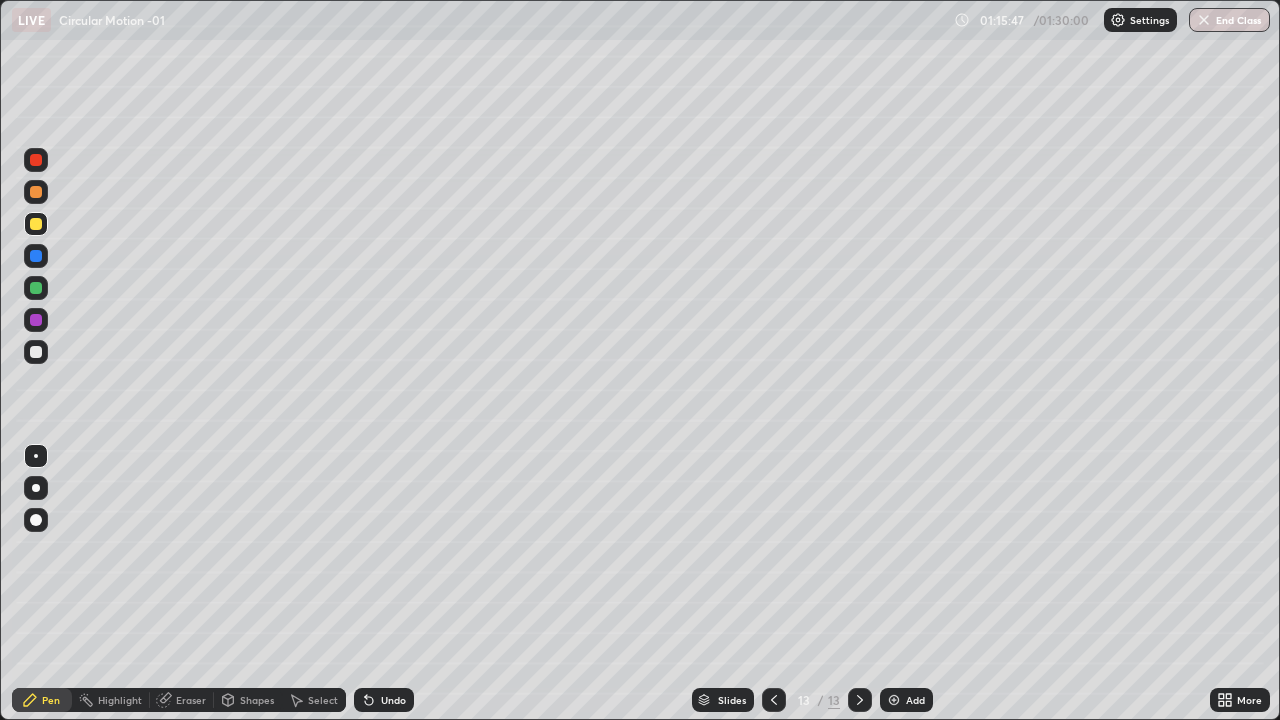 click at bounding box center [36, 352] 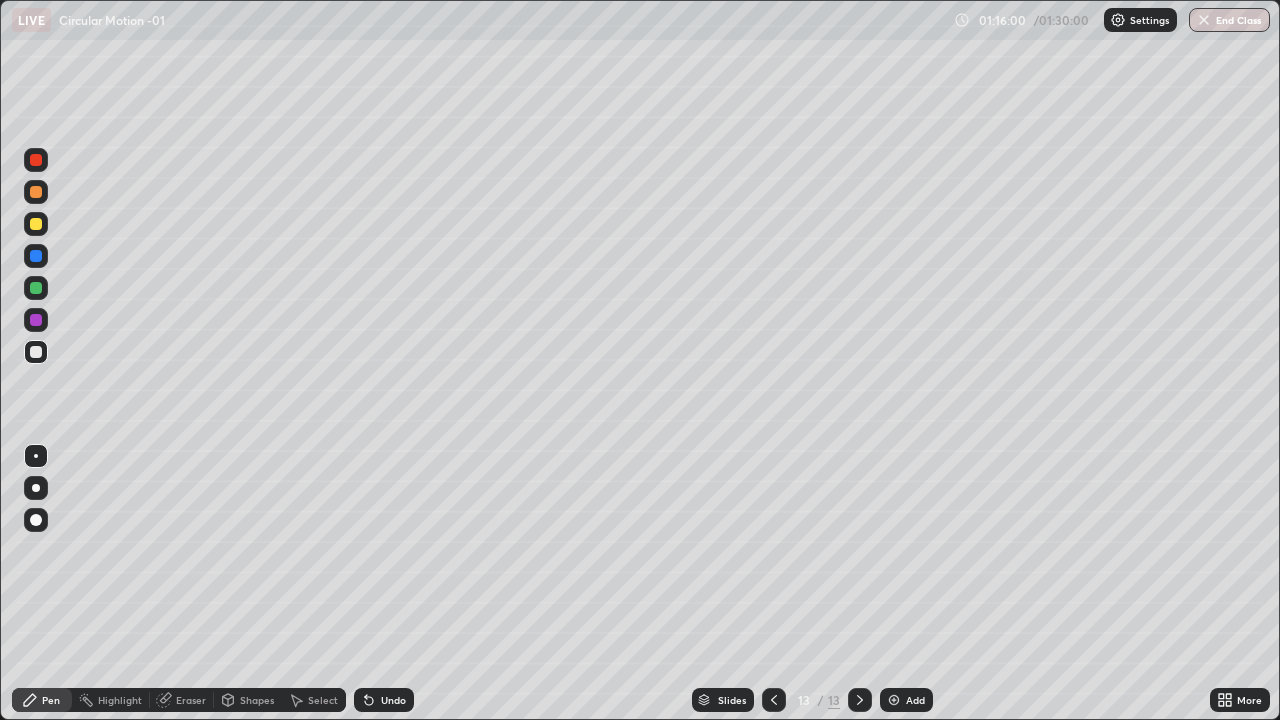 click at bounding box center [36, 224] 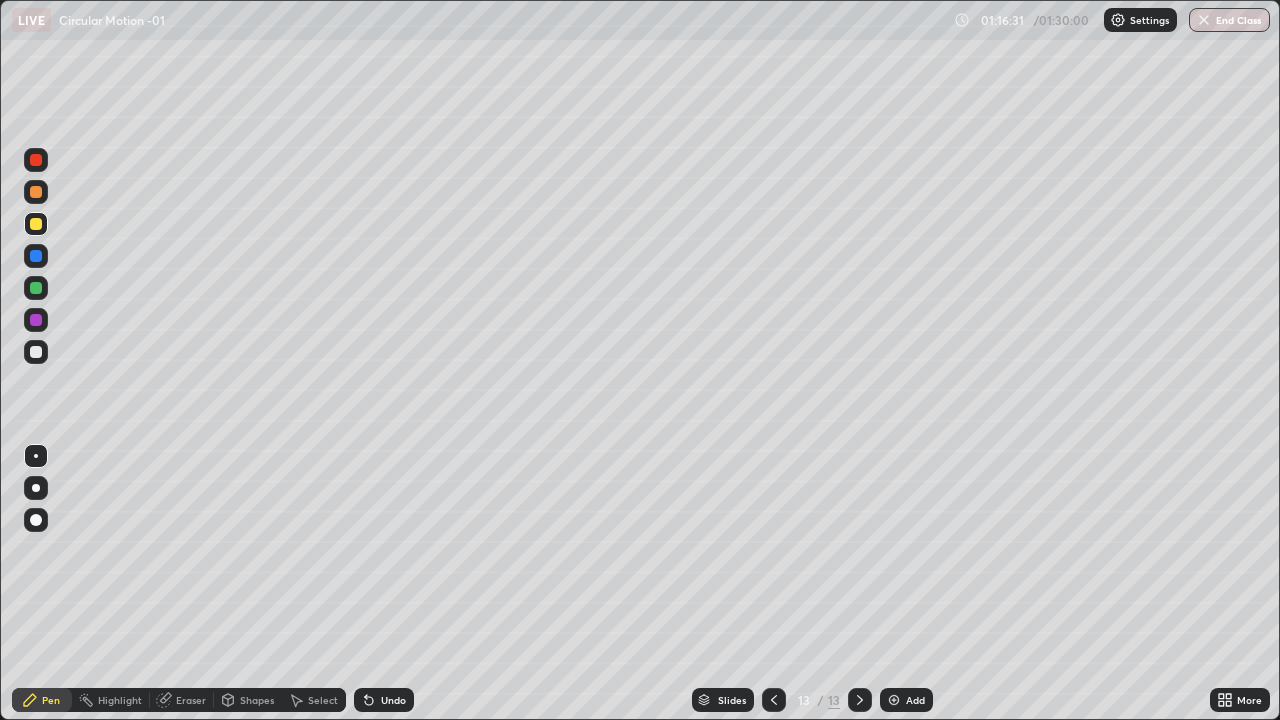 click at bounding box center (36, 160) 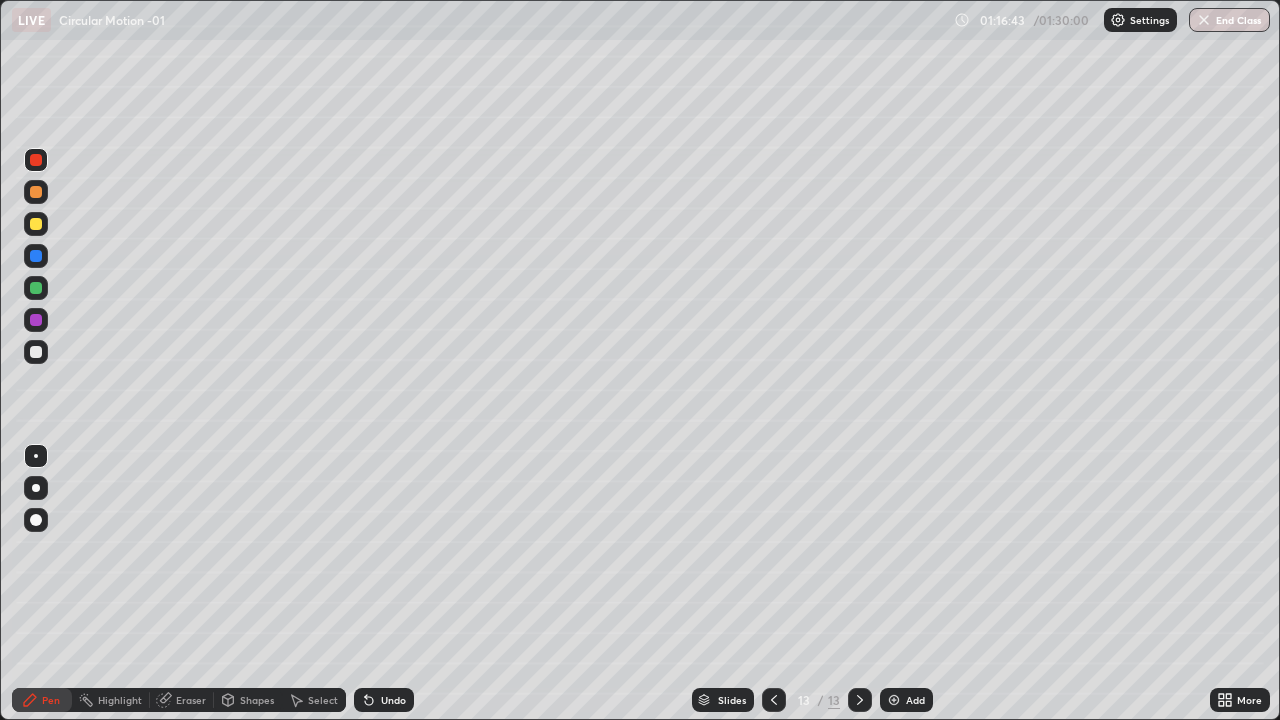 click at bounding box center [36, 288] 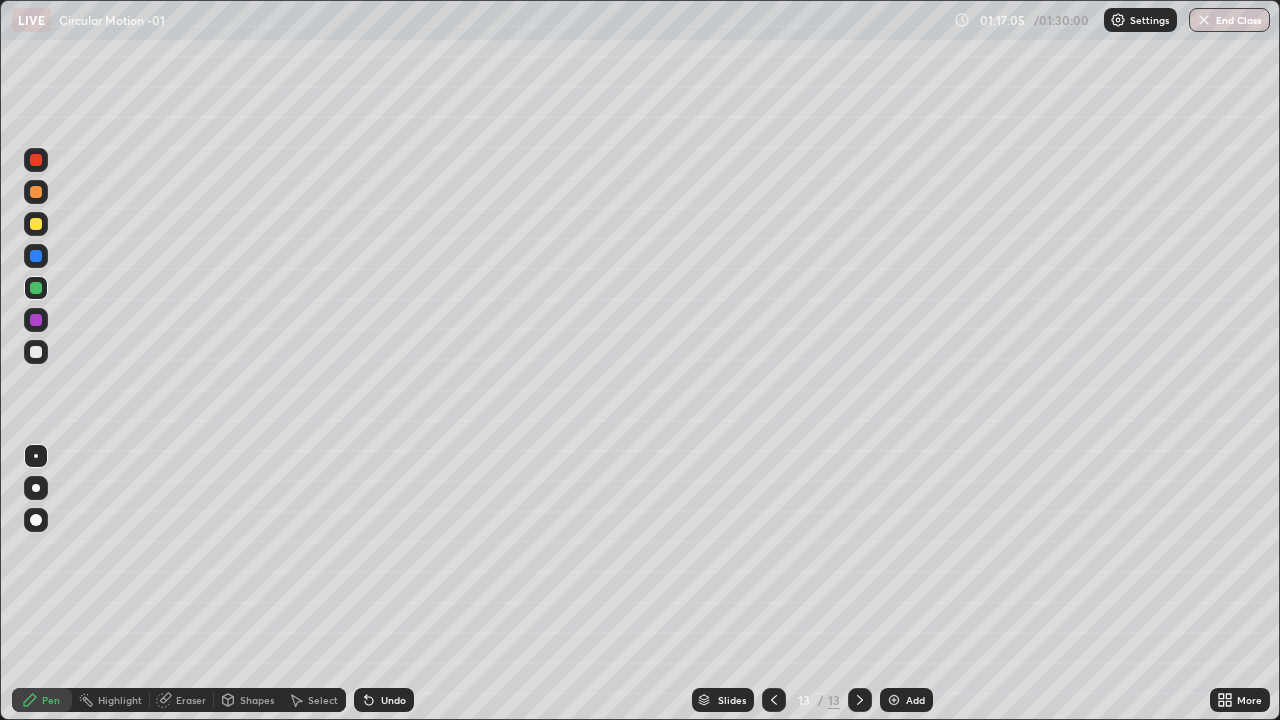 click at bounding box center [36, 192] 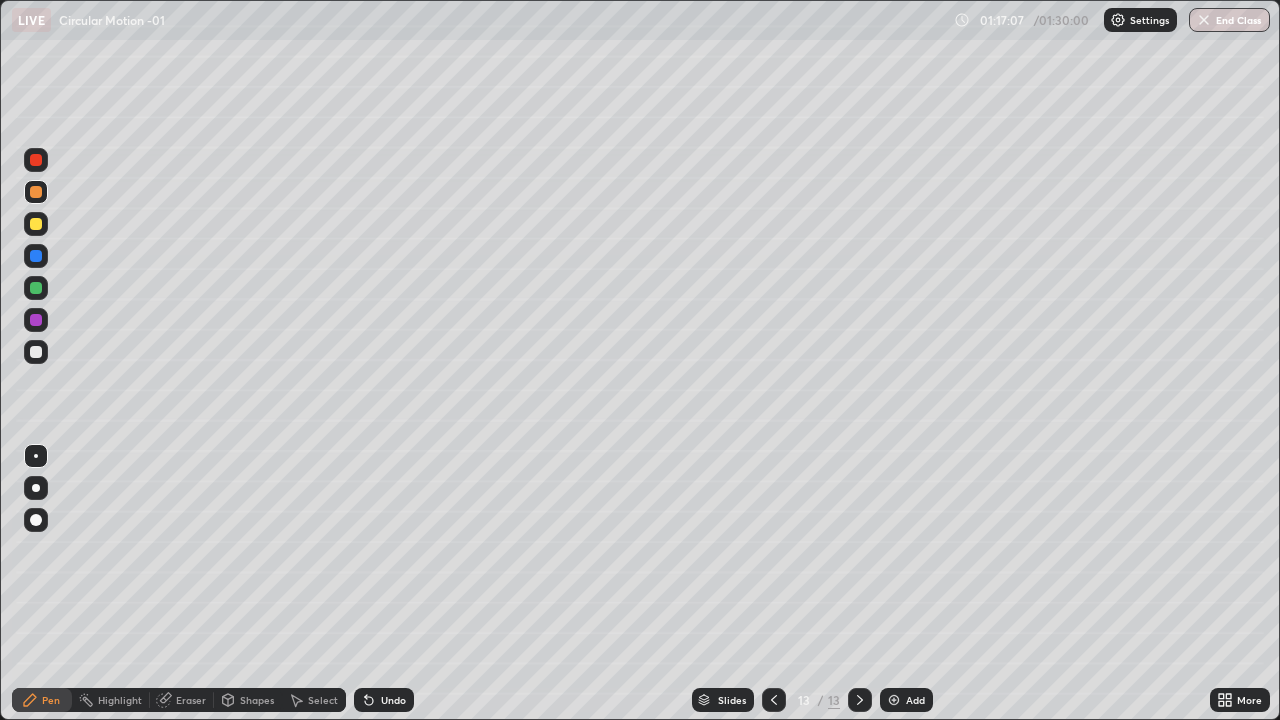click at bounding box center [36, 320] 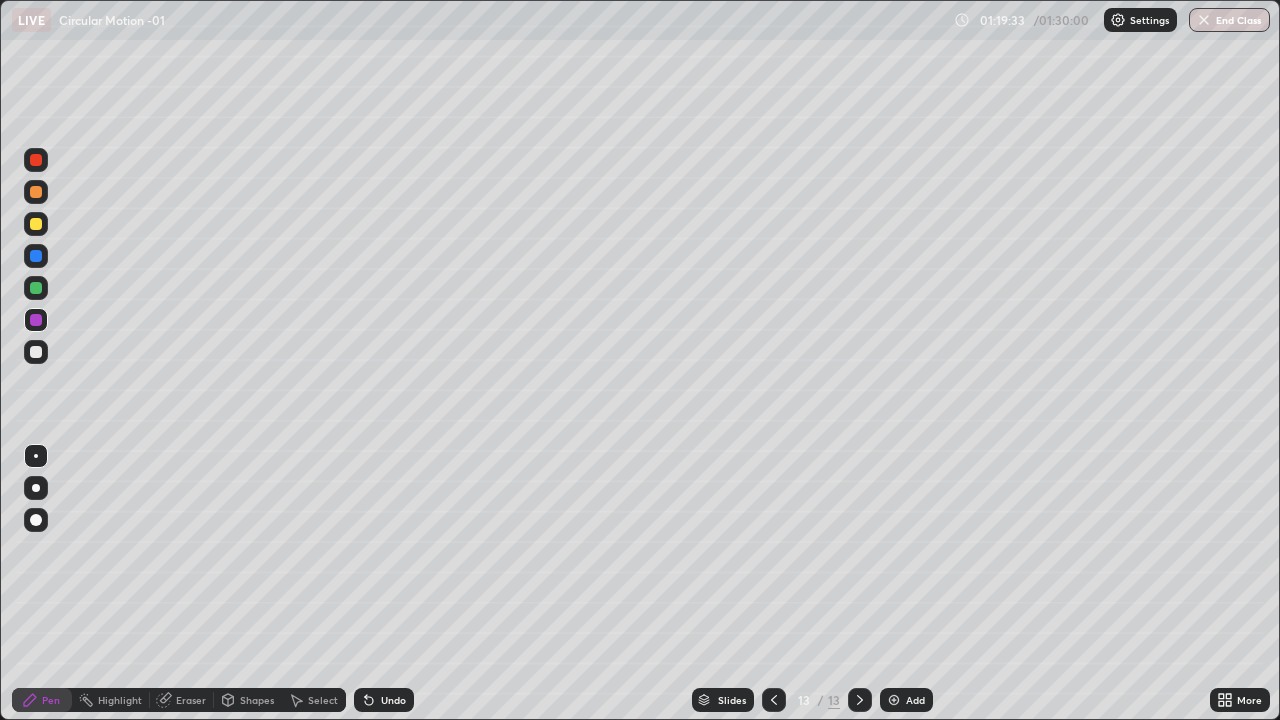 click at bounding box center [36, 288] 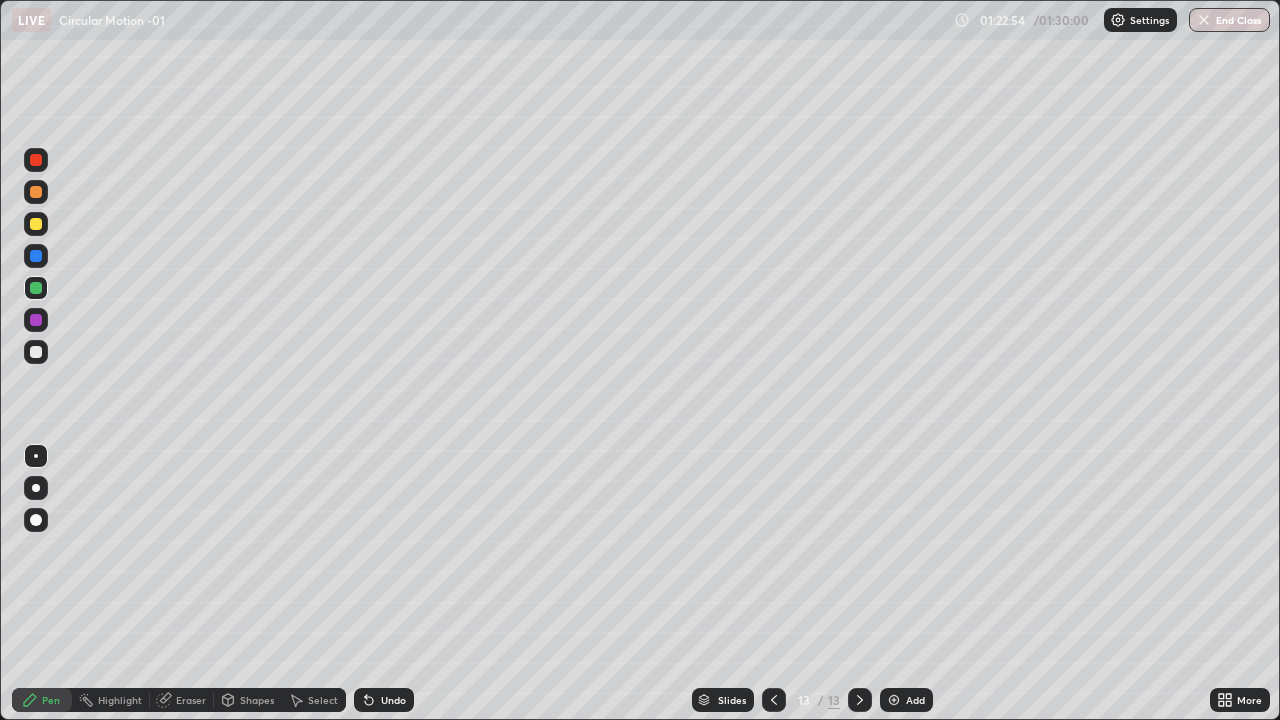 click on "End Class" at bounding box center (1229, 20) 